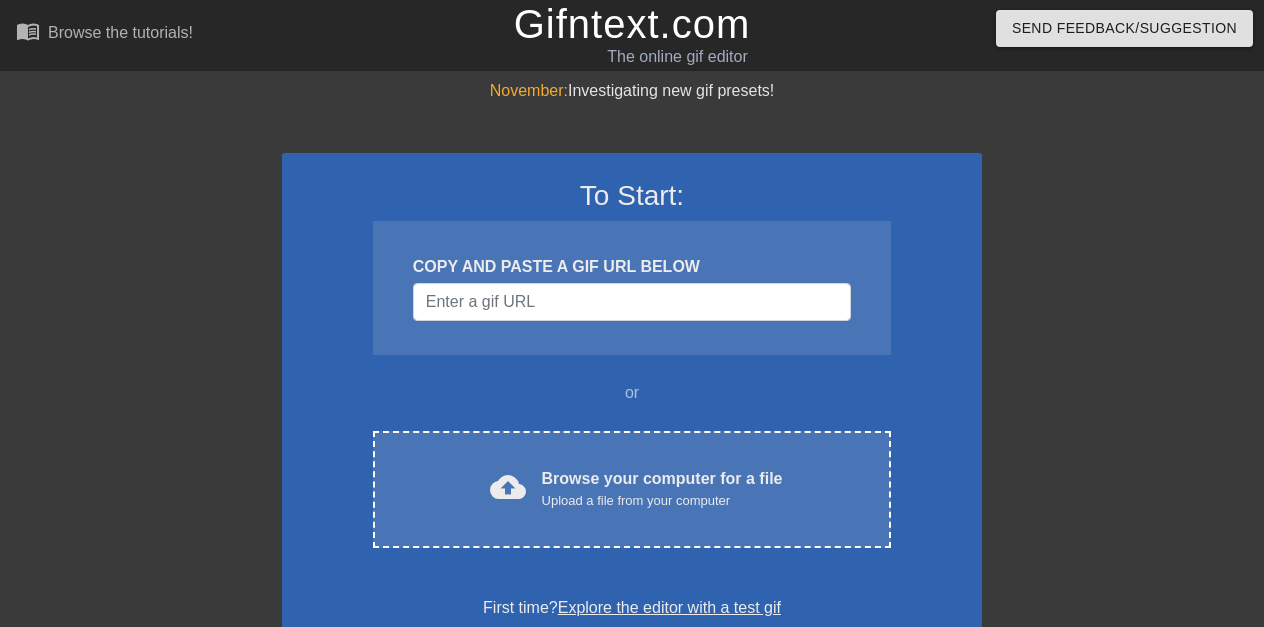 scroll, scrollTop: 0, scrollLeft: 0, axis: both 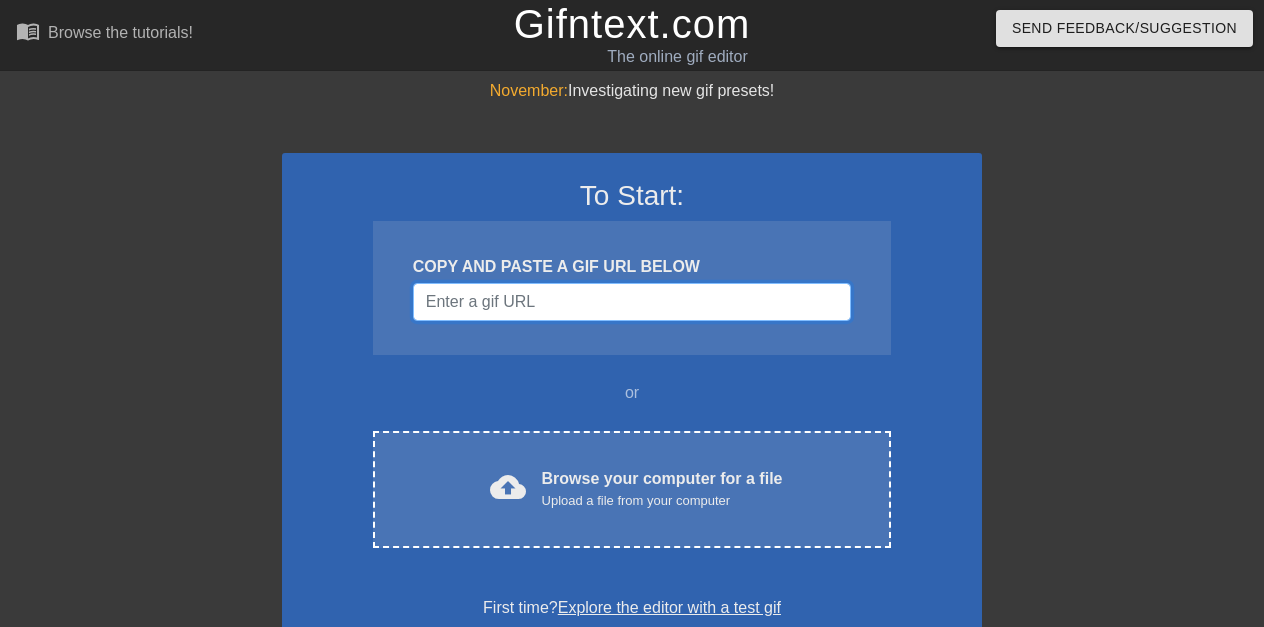 click at bounding box center (632, 302) 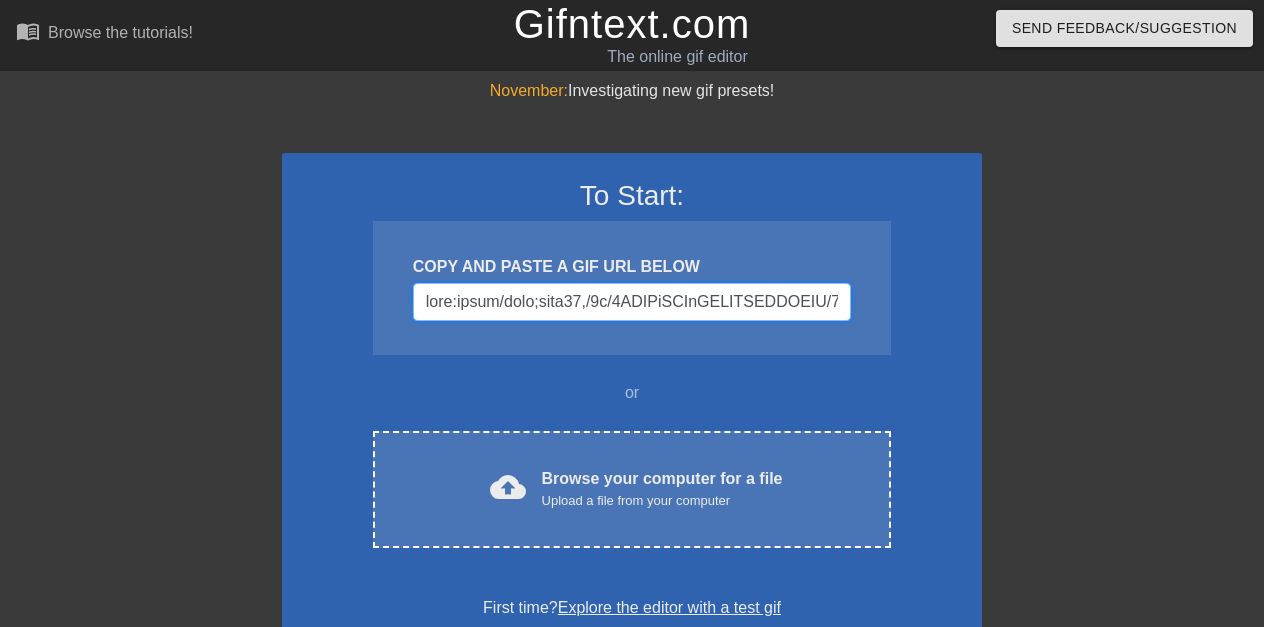 scroll, scrollTop: 0, scrollLeft: 167983, axis: horizontal 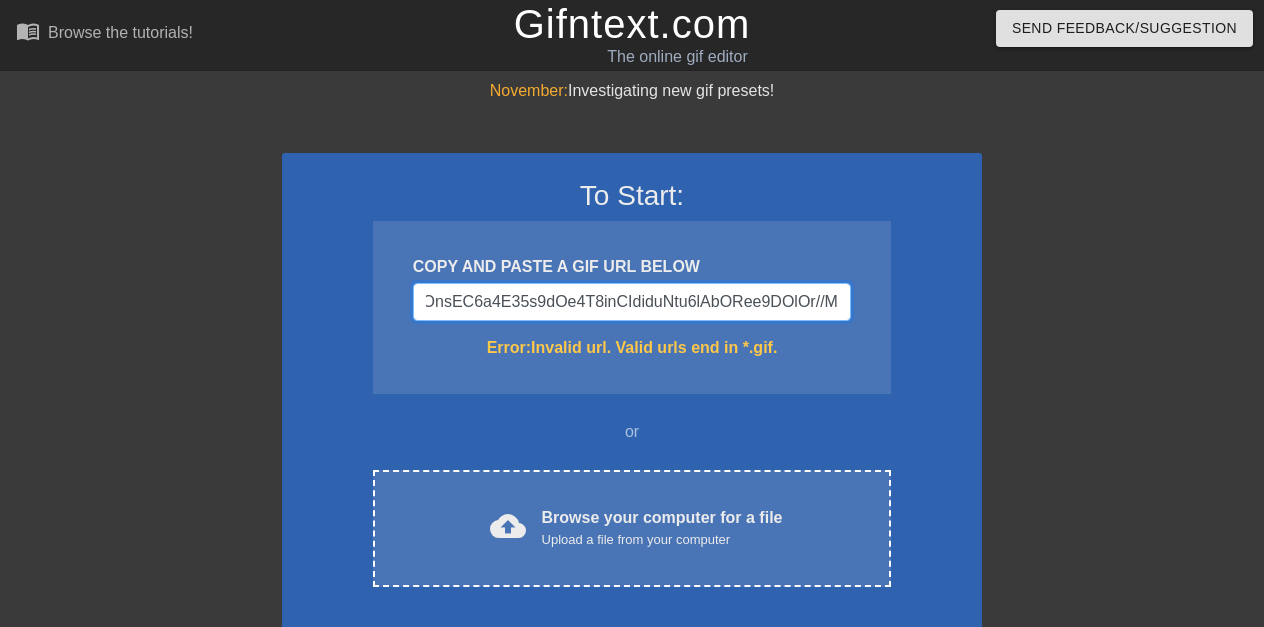 type on "data:image/jpeg;base64,/9j/4AAQSkZJRgABAQAAAQABAAD/2wCEAAkGBxMTEhUTExMVFRUXGRgXGRgXGRcYGhgaHhcXGBgdFxgYHygiGxolHRcXITEhJSkrLi4uHR8zODMtNygtLisBCgoKDg0OGxAQGy0lICUtLS0tLzUtLS0tLS0tLS0tLS0tLS0tLS0tLS0tLS0tLS0tLS0tLS0tLS0tLS0tLS0tLf/AABEIAN8A4gMBEQACEQEDEQH/xAAcAAACAgMBAQAAAAAAAAAAAAAABQQGAgMHAQj/xABBEAABAwEFBQUGAwcDBQEBAAABAgMRAAQFEiExBkFRYXETIoGRoQcUMrHB0UJS8BUjU2JygqKS4fEzQ7LC0lQX/8QAGgEAAgMBAQAAAAAAAAAAAAAAAAQCAwUBBv/EADYRAAICAQIDBAkEAwACAwAAAAABAgMRBBIhMUEFE1FhFCJxgZGhsdHwMlLB8SNC4RUzJGJy/9oADAMBAAIRAxEAPwDuNABQAUAFABQAUAFABQAUAFABQATQAUAIr5tgX3UHSc90/WsLtHVRsxCD5deg9p6nHjIYXbbkrATJxACQdTumd451o6TVQujhc10fP2+YvdU4PPQm04UhQAUAFABQBipwAgEgE6CdelcbS5nVFtZRBv28xZmVOkYiIAGkkmBnuG+qdRcqa3Nlunpds1AUbLbUqtLim1oCVAFQKSYIBAgg78xnvz0pXR653ycJLD5jOr0apipRfDkWetEQCgAoAKACgAoAKACgAoAKACgAoAKACgAoAKACgBLfwhSFAmRBjTQg5Hcd1Y3aeI2Qnnj4exjul4po02u9C4ICSgb5Ik+WgqjV692x2w4Lr4+z2fUlVp1B5fEg1nDBg62FCMxzBII6EZjwrqbTTXBo6LboNvQtxt20Jds34MYJeHIuCJAO9WInlT9uvlZTsfP8+pX3NaluRb9nre262QhzGptRQsHJSFTOFQOmRy4iCK19F/6I8c8Pz4chHUJqx8MDSm..." 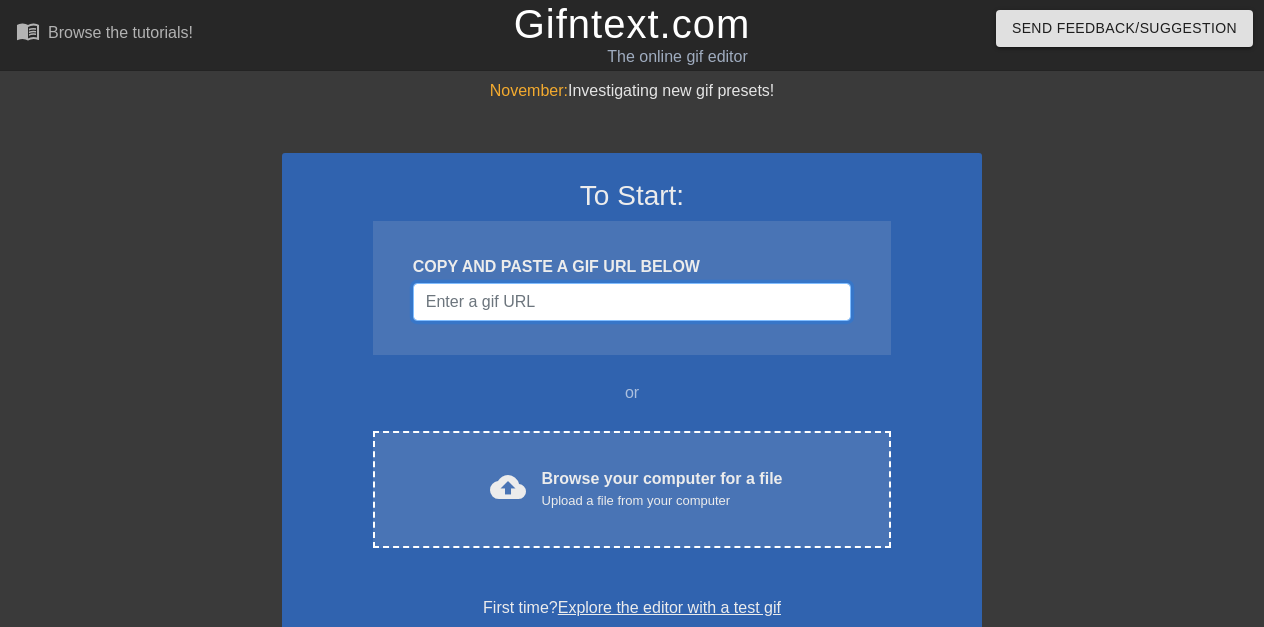 paste on "data:image/jpeg;base64,/9j/4AAQSkZJRgABAQAAAQABAAD/2wCEAAkGBxMTEhUTExMVFRUXGRgXGRgXGRcYGhgaHhcXGBgdFxgYHygiGxolHRcXITEhJSkrLi4uHR8zODMtNygtLisBCgoKDg0OGxAQGy0lICUtLS0tLzUtLS0tLS0tLS0tLS0tLS0tLS0tLS0tLS0tLS0tLS0tLS0tLS0tLS0tLS0tLf/AABEIAN8A4gMBEQACEQEDEQH/xAAcAAACAgMBAQAAAAAAAAAAAAAABQQGAgMHAQj/xABBEAABAwEFBQUGAwcDBQEBAAABAgMRAAQFEiExBkFRYXETIoGRoQcUMrHB0UJS8BUjU2JygqKS4fEzQ7LC0lQX/8QAGgEAAgMBAQAAAAAAAAAAAAAAAAQCAwUBBv/EADYRAAICAQIDBAkEAwACAwAAAAABAgMRBBIhMUEFE1FhFCJxgZGhsdHwMlLB8SNC4RUzJGJy/9oADAMBAAIRAxEAPwDuNABQAUAFABQAUAFABQAUAFABQATQAUAIr5tgX3UHSc90/WsLtHVRsxCD5deg9p6nHjIYXbbkrATJxACQdTumd451o6TVQujhc10fP2+YvdU4PPQm04UhQAUAFABQBipwAgEgE6CdelcbS5nVFtZRBv28xZmVOkYiIAGkkmBnuG+qdRcqa3Nlunpds1AUbLbUqtLim1oCVAFQKSYIBAgg78xnvz0pXR653ycJLD5jOr0apipRfDkWetEQCgAoAKACgAoAKACgAoAKACgAoAKACgAoAKACgBLfwhSFAmRBjTQg5Hcd1Y3aeI2Qnnj4exjul4po02u9C4ICSgb5Ik+WgqjV692x2w4Lr4+z2fUlVp1B5fEg1nDBg62FCMxzBII6EZjwrqbTTXBo6LboNvQtxt20Jds34MYJeHIuCJAO9WInlT9uvlZTsfP8+pX3NaluRb9nre262QhzGptRQsHJSFTOFQOmRy4iCK19F/6I8c8Pz4chHUJqx8MDSm..." 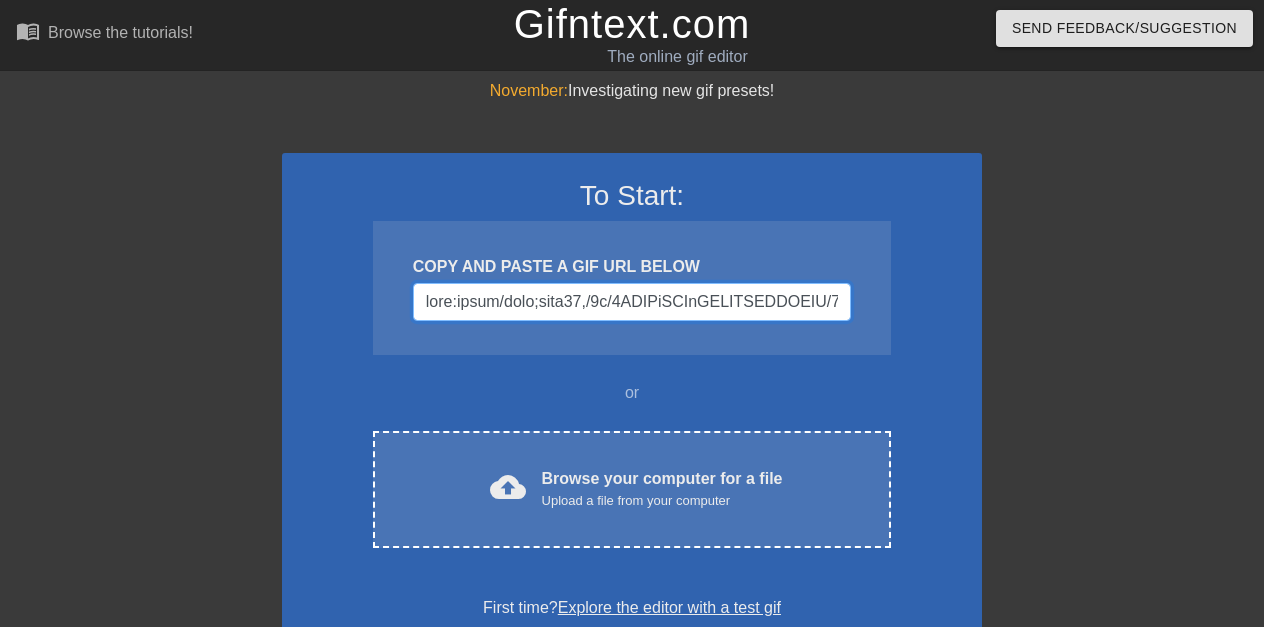 scroll, scrollTop: 0, scrollLeft: 167983, axis: horizontal 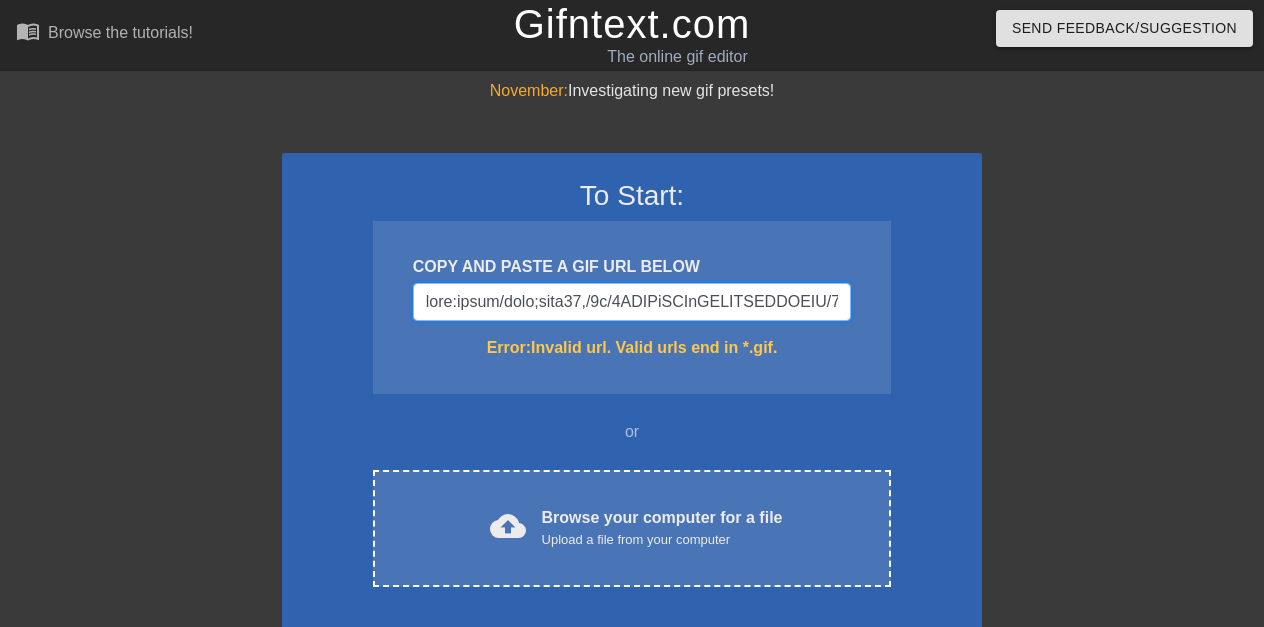 click at bounding box center (632, 302) 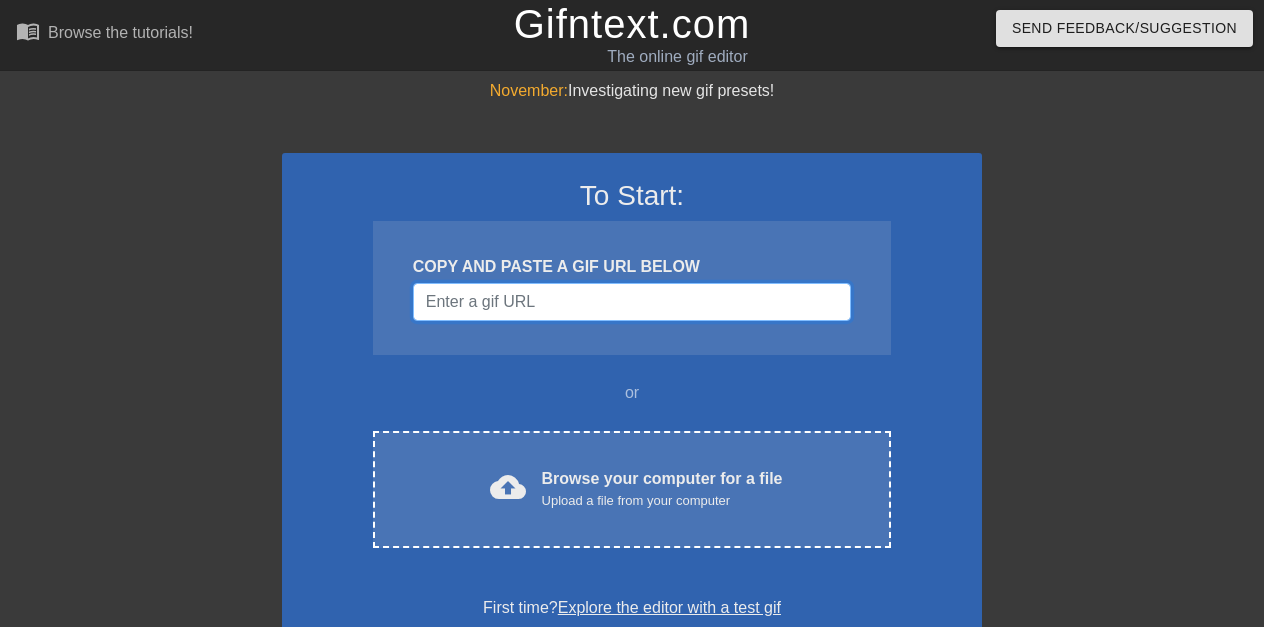 paste on "data:image/jpeg;base64,/9j/4AAQSkZJRgABAQAAAQABAAD/2wCEAAkGBxMTEhUTEhIWFhUXGBcYFxUYFxgWFxcWFRgaFxgYGBYYHSggGBolGxUYITEiJSkrLy4uFyAzODMtNygtLisBCgoKDg0OGxAQGi0lICYtLS0tLTAtLS0tLS0vLy0tKy0vLS0tLS0vLS0tLS0tLS0tLS0tLS0tLS0tLS0tLS0tLf/AABEIATEApQMBEQACEQEDEQH/xAAbAAEAAwEBAQEAAAAAAAAAAAAABAUGAwcBAv/EAEIQAAEDAgMFBQQIBAYBBQAAAAEAAgMEEQUSIQYxQVFhEyJxgZEHMqGxFCNCUmJywdEkM4KyNUNzkuHwwjRTY3Si/8QAGwEBAAIDAQEAAAAAAAAAAAAAAAIDAQQFBgf/xAA2EQACAQIEAwYFAwQCAwAAAAAAAQIDEQQSITFBUWEFIjJxgbETkaHB0TPh8BQjQvEGFUNEcv/aAAwDAQACEQMRAD8A9xQBAEAQBAEAQBAfiWVrWlziGtAuSTYAcyTuRK5htLVmIxv2gAEspWh3DtHg5f6W7z4m27cQtqGG4yNKrjLaQXqZiox2plN3zv8AAHK3/a2wK2o04LZGjOtUluziNTc6k8TzPNWoobJ1NXzMtkkePBxtpu03LDhF7okqs47Nl7h+2UrNJmiQcxZr7fI+GniteeFi/DobdLHzWk9fc2OG4jHOzPE644jcQeRHArSnCUHZnTp1I1FeLJagTCAIAgCAIAgCAIAgCAIAgBKA8h202mNVIY43fUNOn/yEfbPMch57929SpZVd7nLxFbO7Lb3KGMK81WTogpogySwKRAlU7srgVkiTsRpgWh7VjoS6ldQ4hJBIJIzY8RwcPukclCpBTVmW0qkqcrxPUMGxRlTEJGeDm8WuG9p9R5ELlzg4OzO3SqqpHMicoFgQBAEAQBAEAQBAEAQBAZL2kYx2NN2bTZ8xLfBg98/EN/qV1CN5X5Gtip5YWXE8oYVvHM..." 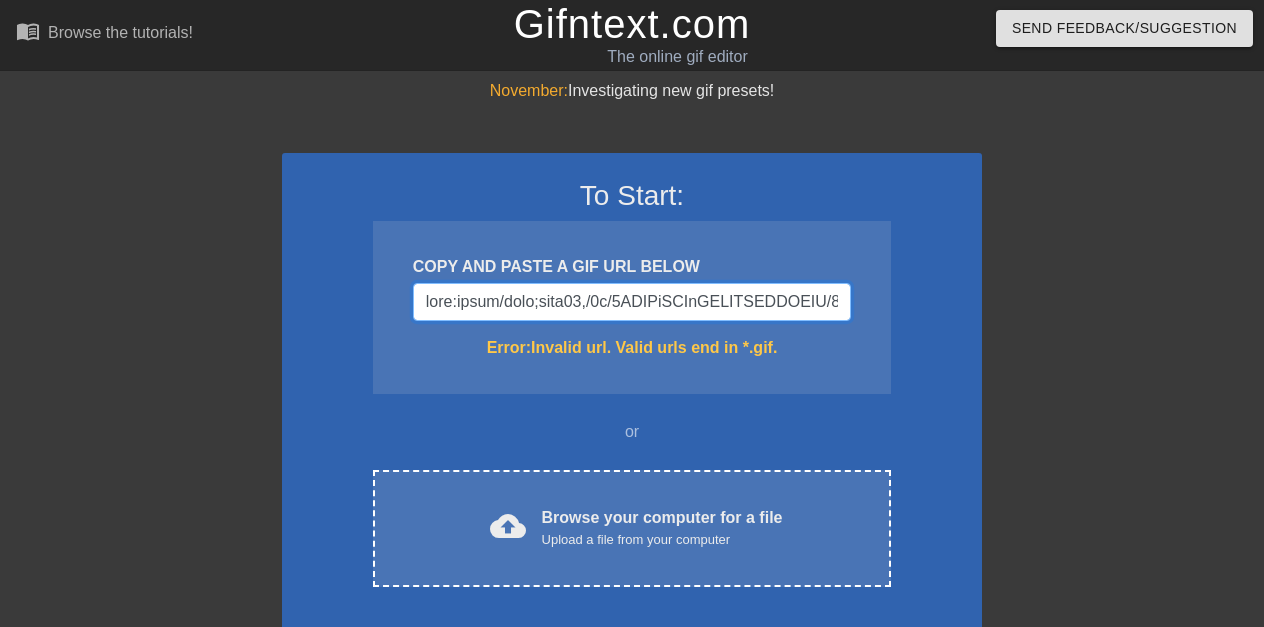 scroll, scrollTop: 0, scrollLeft: 111197, axis: horizontal 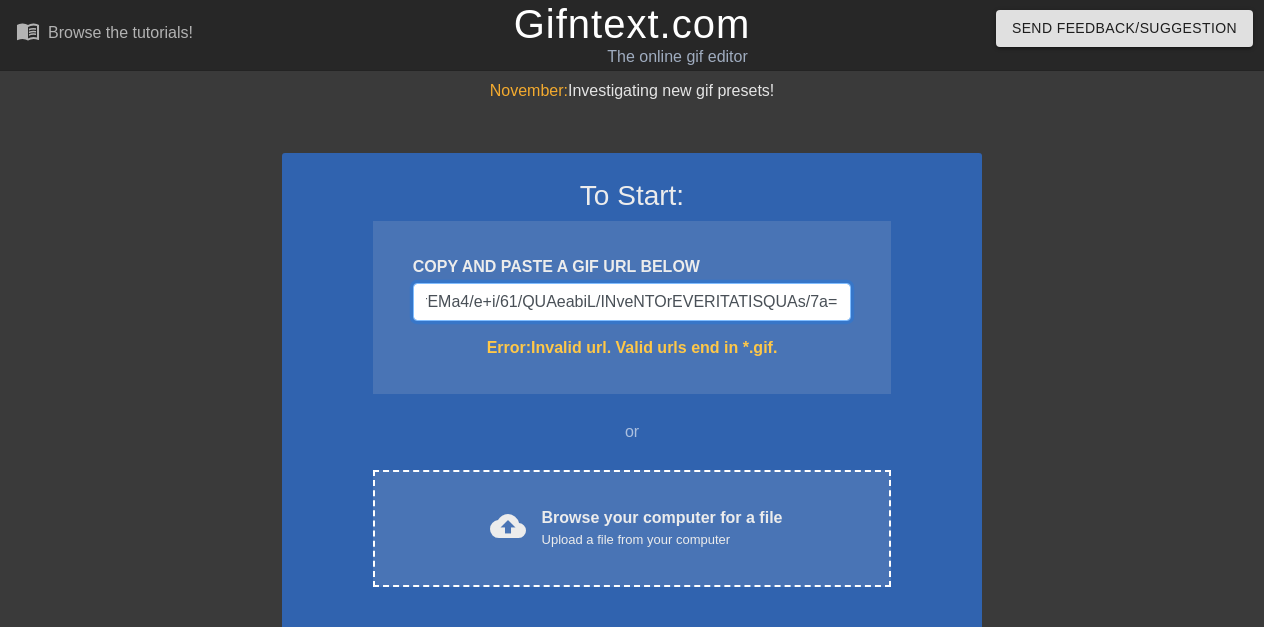 type on "data:image/jpeg;base64,/9j/4AAQSkZJRgABAQAAAQABAAD/2wCEAAkGBxMTEhUTEhIWFhUXGBcYFxUYFxgWFxcWFRgaFxgYGBYYHSggGBolGxUYITEiJSkrLy4uFyAzODMtNygtLisBCgoKDg0OGxAQGi0lICYtLS0tLTAtLS0tLS0vLy0tKy0vLS0tLS0vLS0tLS0tLS0tLS0tLS0tLS0tLS0tLS0tLf/AABEIATEApQMBEQACEQEDEQH/xAAbAAEAAwEBAQEAAAAAAAAAAAAABAUGAwcBAv/EAEIQAAEDAgMFBQQIBAYBBQAAAAEAAgMEEQUSIQYxQVFhEyJxgZEHMqGxFCNCUmJywdEkM4KyNUNzkuHwwjRTY3Si/8QAGwEBAAIDAQEAAAAAAAAAAAAAAAIDAQQFBgf/xAA2EQACAQIEAwYFAwQCAwAAAAAAAQIDEQQSITFBUWEFIjJxgbETkaHB0TPh8BQjQvEGFUNEcv/aAAwDAQACEQMRAD8A9xQBAEAQBAEAQBAfiWVrWlziGtAuSTYAcyTuRK5htLVmIxv2gAEspWh3DtHg5f6W7z4m27cQtqGG4yNKrjLaQXqZiox2plN3zv8AAHK3/a2wK2o04LZGjOtUluziNTc6k8TzPNWoobJ1NXzMtkkePBxtpu03LDhF7okqs47Nl7h+2UrNJmiQcxZr7fI+GniteeFi/DobdLHzWk9fc2OG4jHOzPE644jcQeRHArSnCUHZnTp1I1FeLJagTCAIAgCAIAgCAIAgCAIAgBKA8h202mNVIY43fUNOn/yEfbPMch57929SpZVd7nLxFbO7Lb3KGMK81WTogpogySwKRAlU7srgVkiTsRpgWh7VjoS6ldQ4hJBIJIzY8RwcPukclCpBTVmW0qkqcrxPUMGxRlTEJGeDm8WuG9p9R5ELlzg4OzO3SqqpHMicoFgQBAEAQBAEAQBAEAQBAZL2kYx2NN2bTZ8xLfBg98/EN/qV1CN5X5Gtip5YWXE8oYVvHM..." 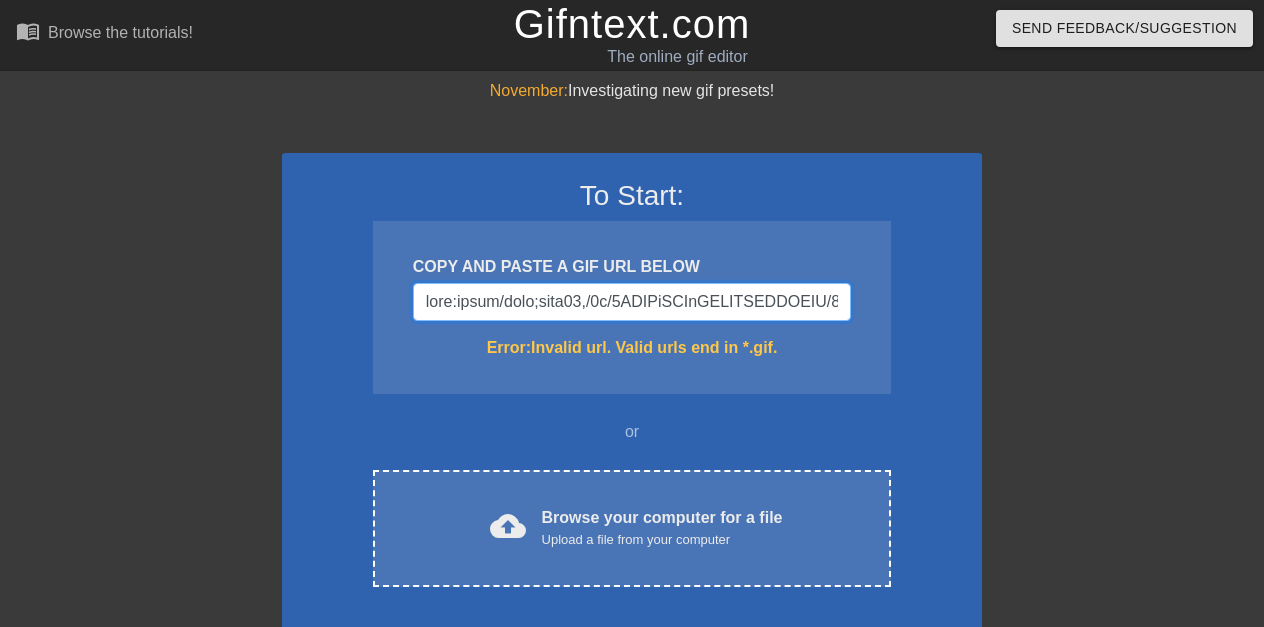 click at bounding box center [632, 302] 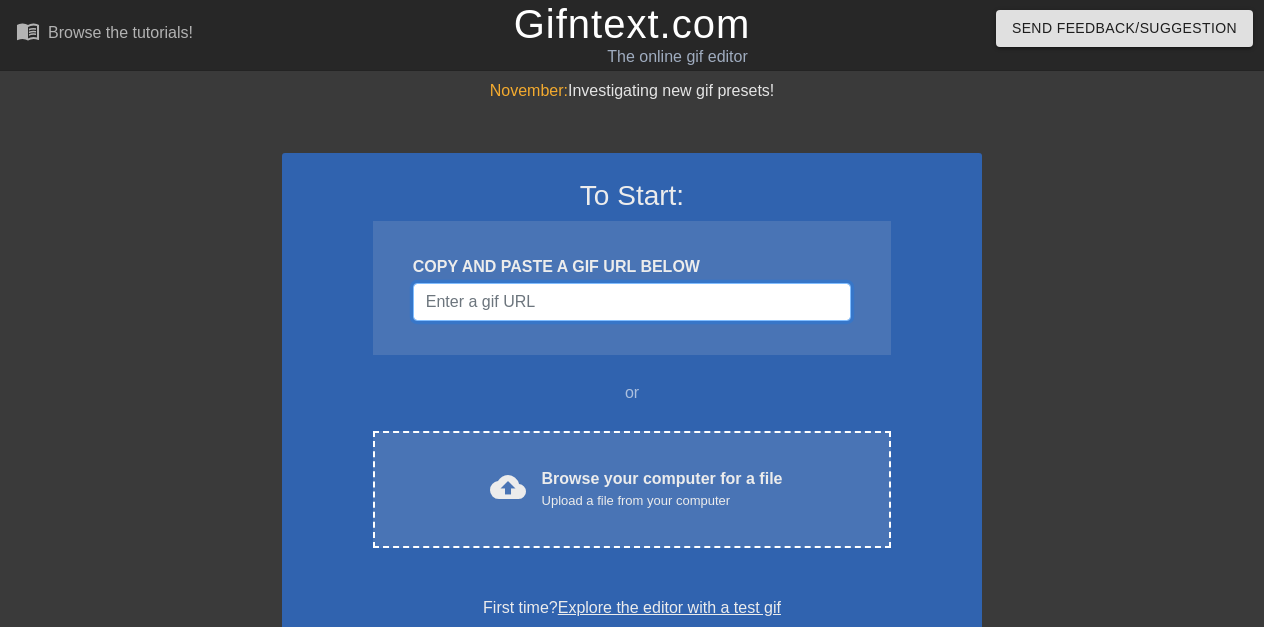 paste on "https://encrypted-tbn0.gstatic.com/images?q=tbn:ANd9GcTYDrUXKFIQi_1C4umktj-y-ZiedUOPjE3Elg&s" 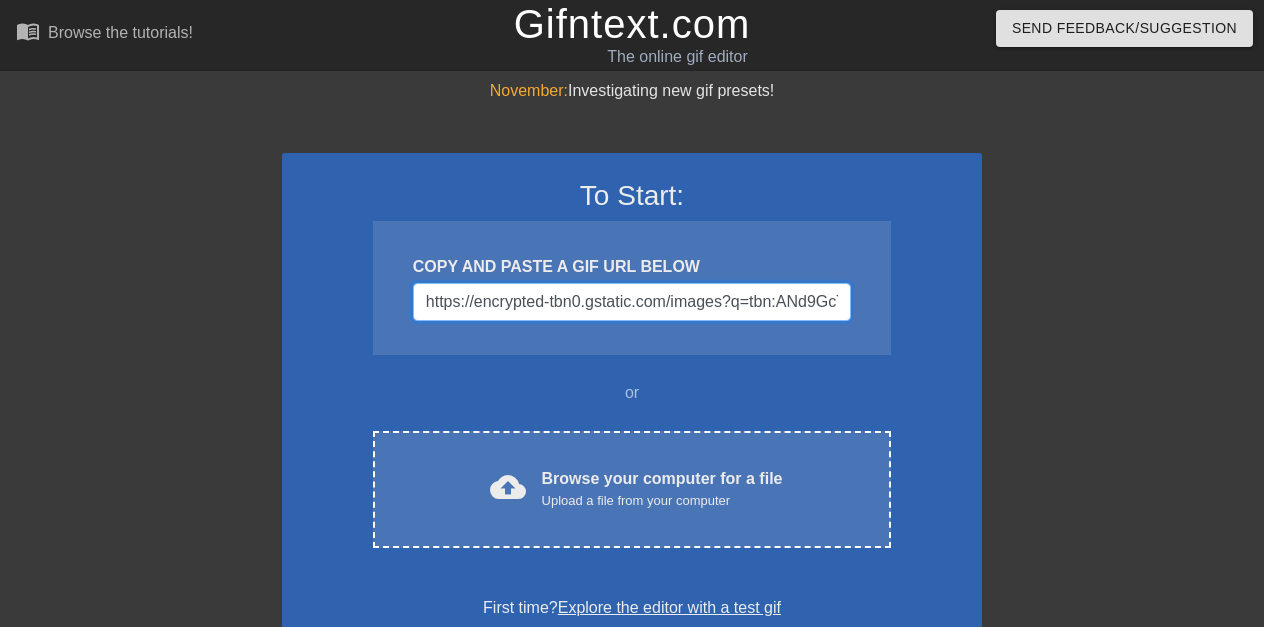 scroll, scrollTop: 0, scrollLeft: 324, axis: horizontal 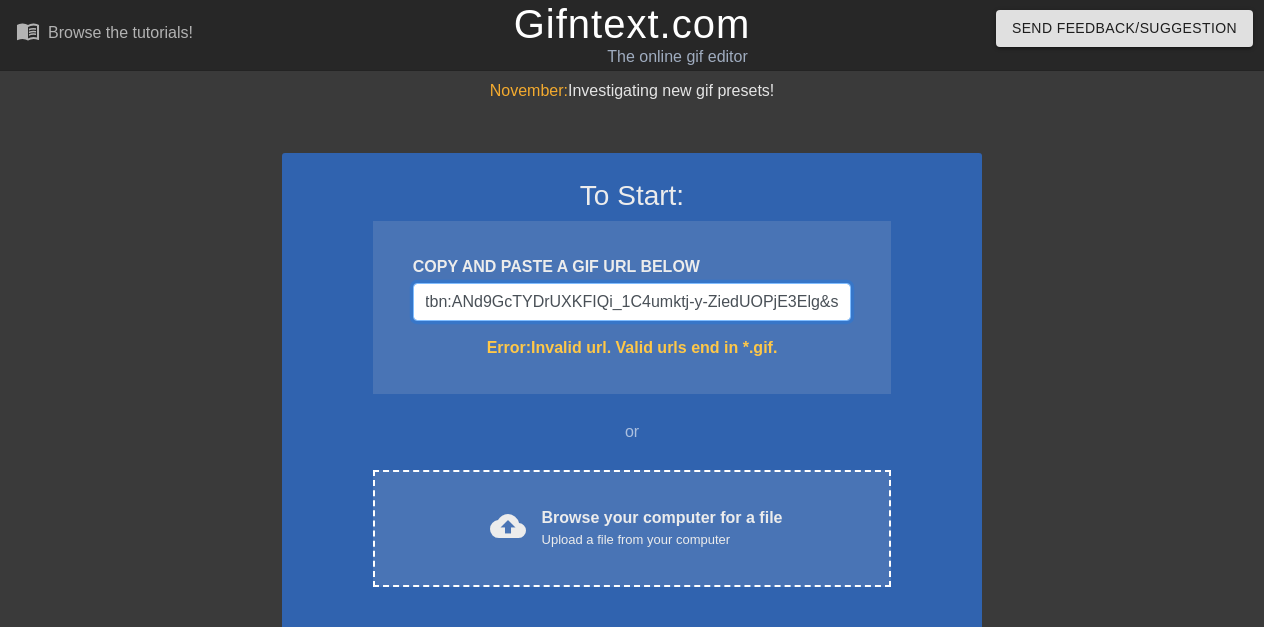 type on "https://encrypted-tbn0.gstatic.com/images?q=tbn:ANd9GcTYDrUXKFIQi_1C4umktj-y-ZiedUOPjE3Elg&s" 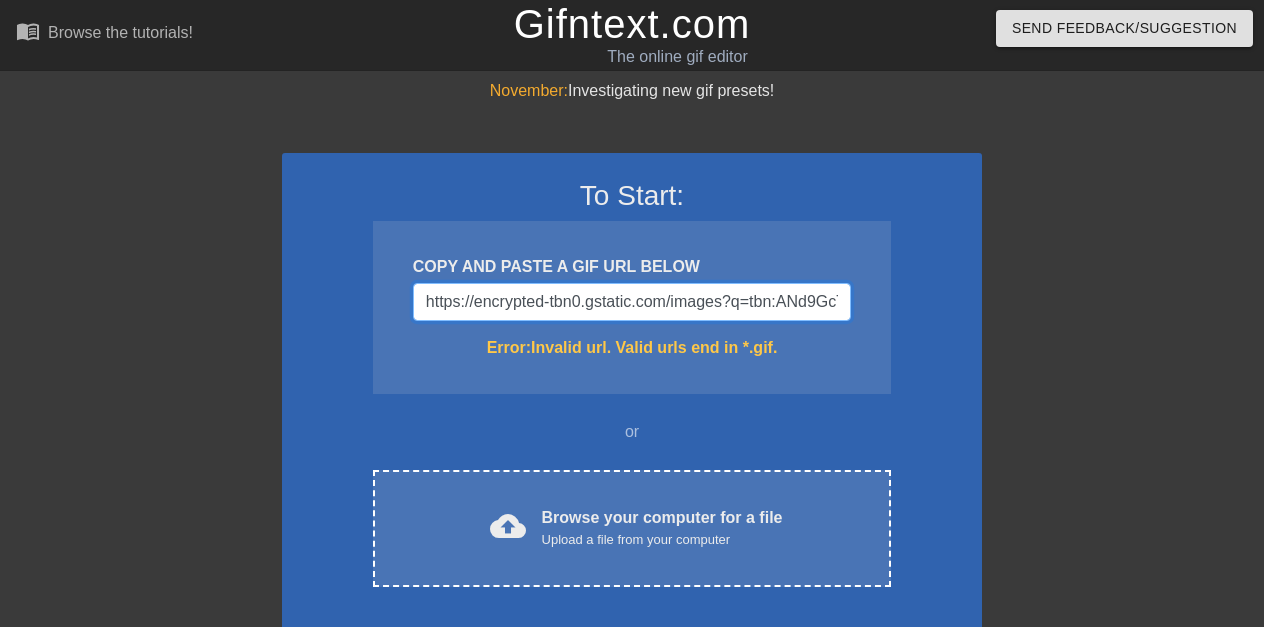 click on "https://encrypted-tbn0.gstatic.com/images?q=tbn:ANd9GcTYDrUXKFIQi_1C4umktj-y-ZiedUOPjE3Elg&s" at bounding box center (632, 302) 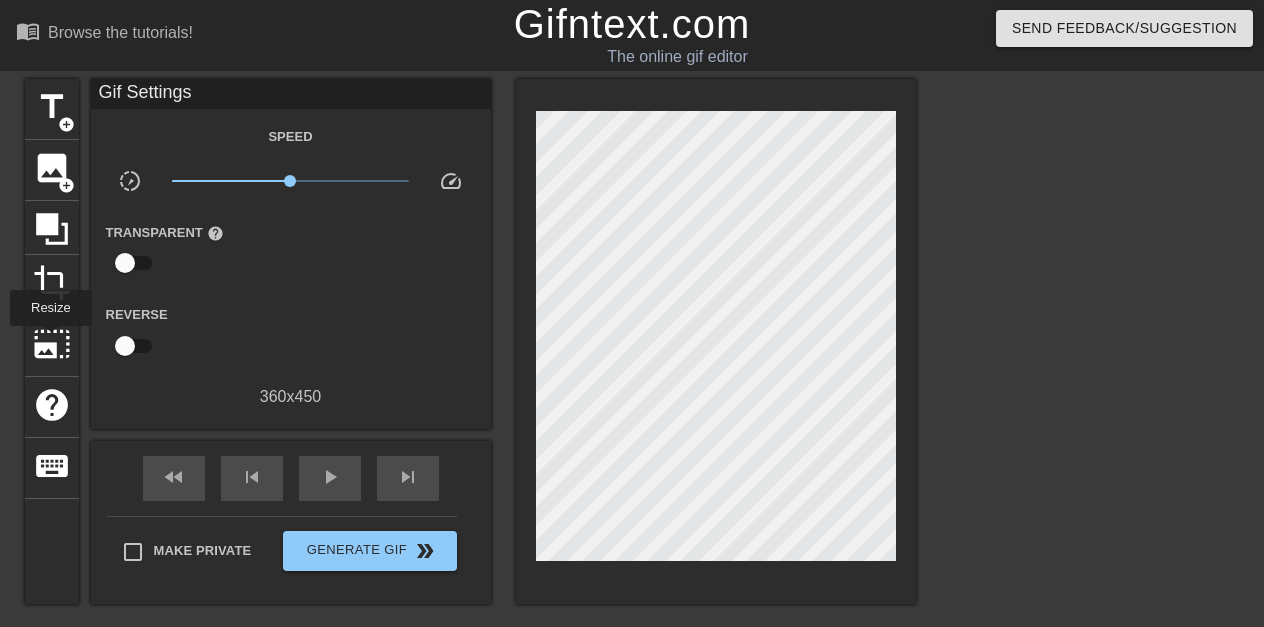 click on "photo_size_select_large" at bounding box center (52, 344) 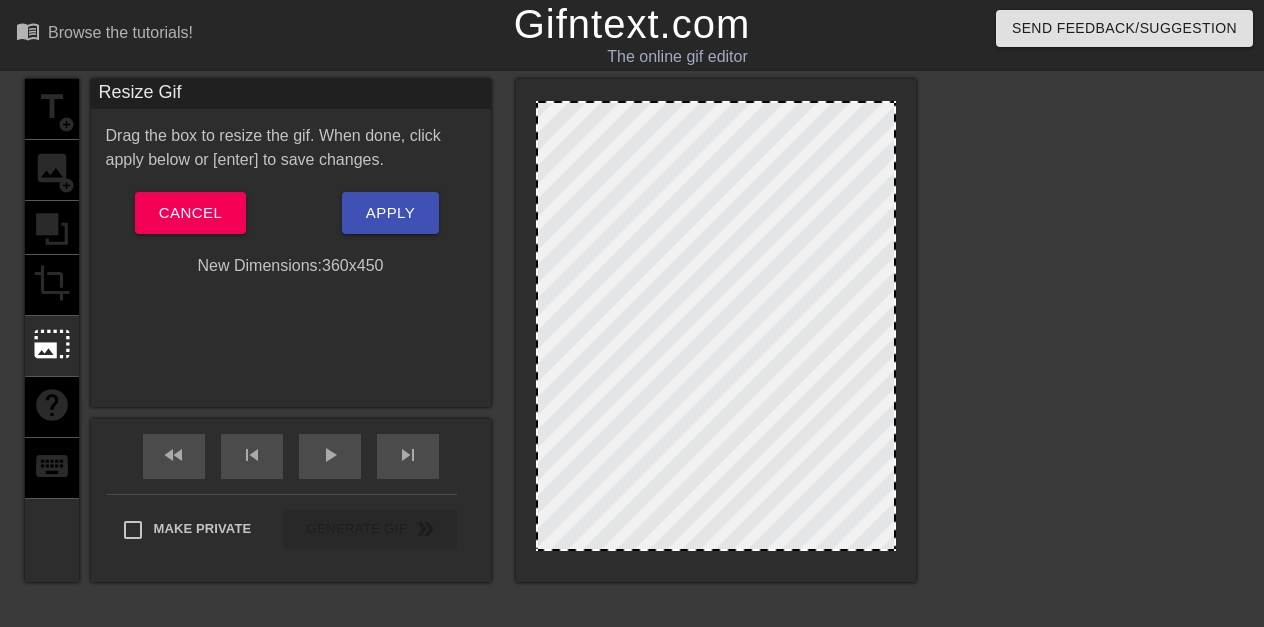 click on "[NUMBER]  x  [NUMBER]" at bounding box center (291, 266) 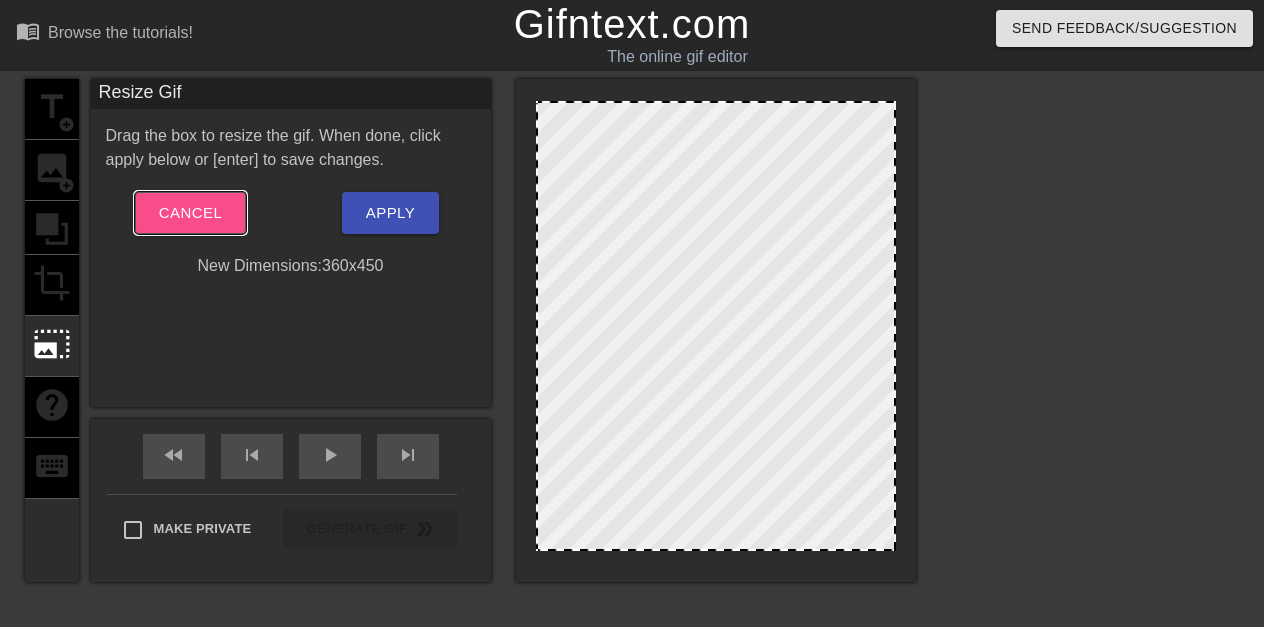 click on "Cancel" at bounding box center (190, 213) 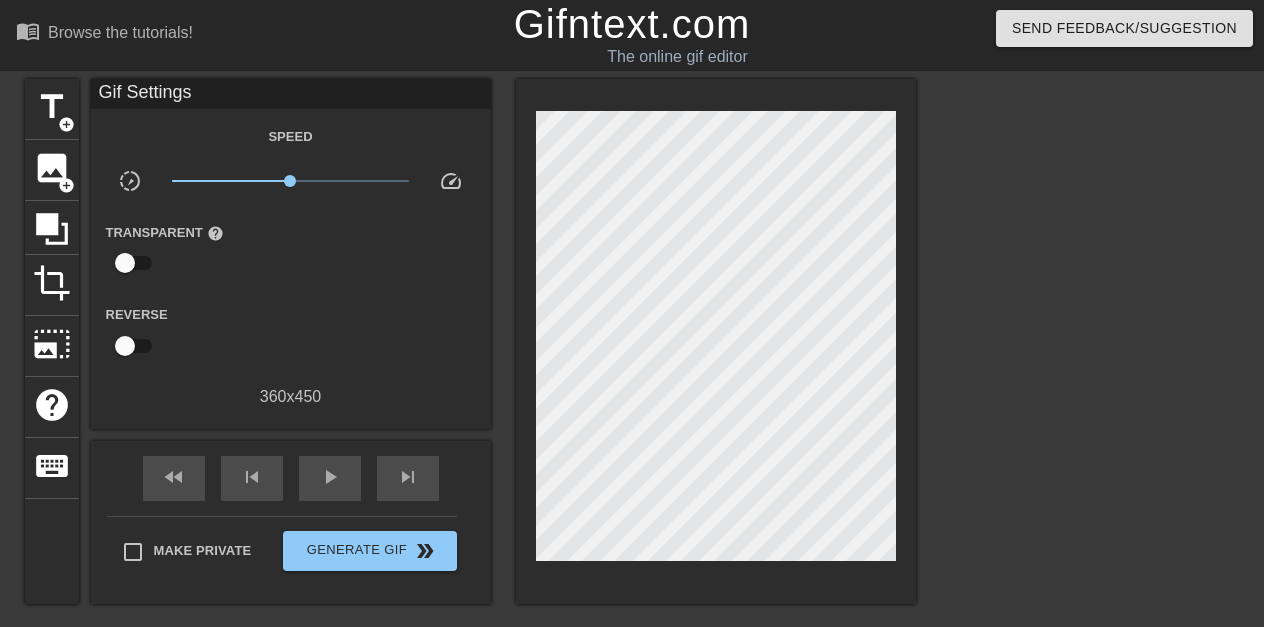 scroll, scrollTop: 264, scrollLeft: 0, axis: vertical 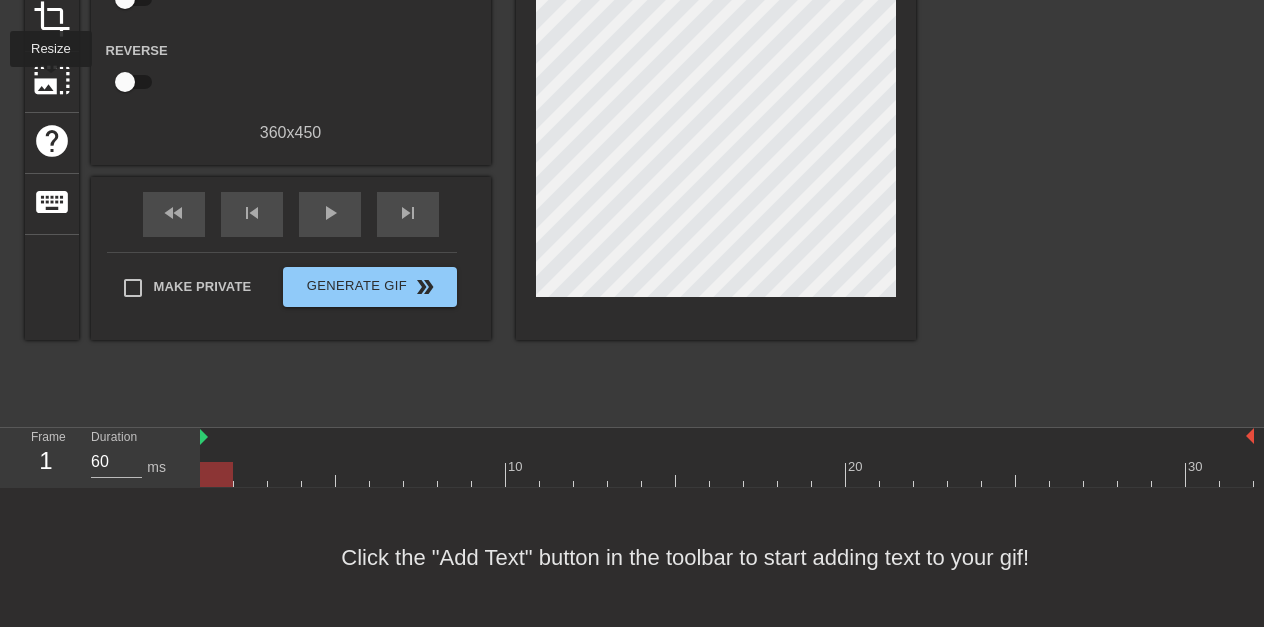 click on "photo_size_select_large" at bounding box center [52, 80] 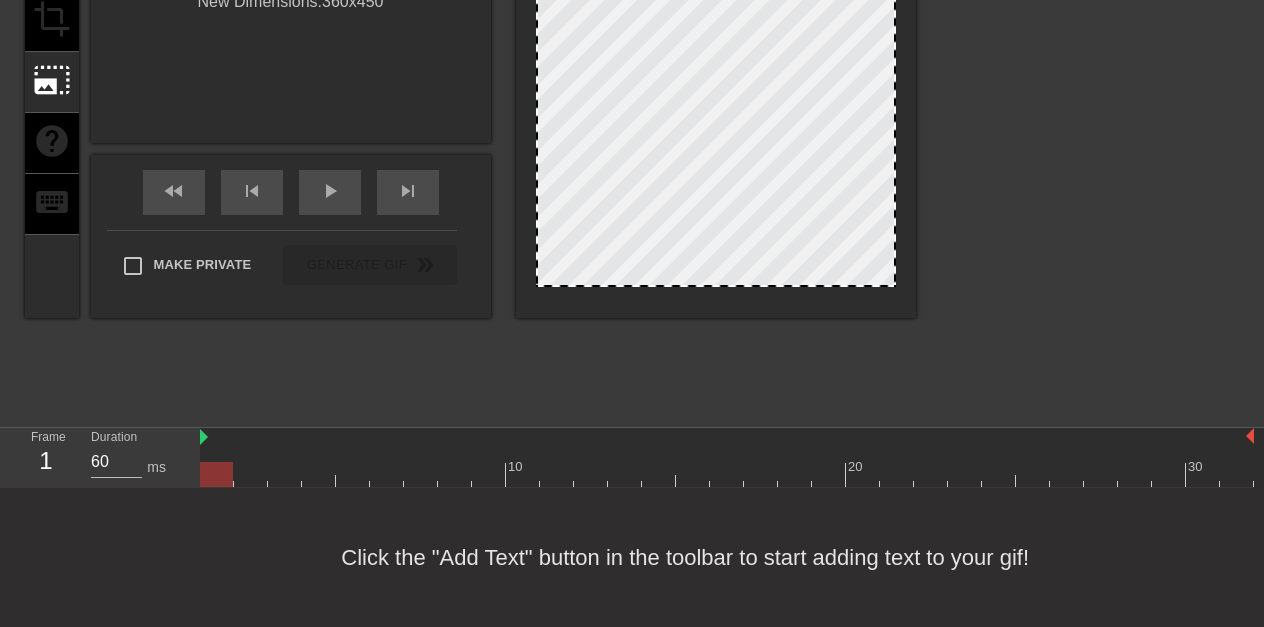 click on "[NUMBER]  x  [NUMBER]" at bounding box center (291, 2) 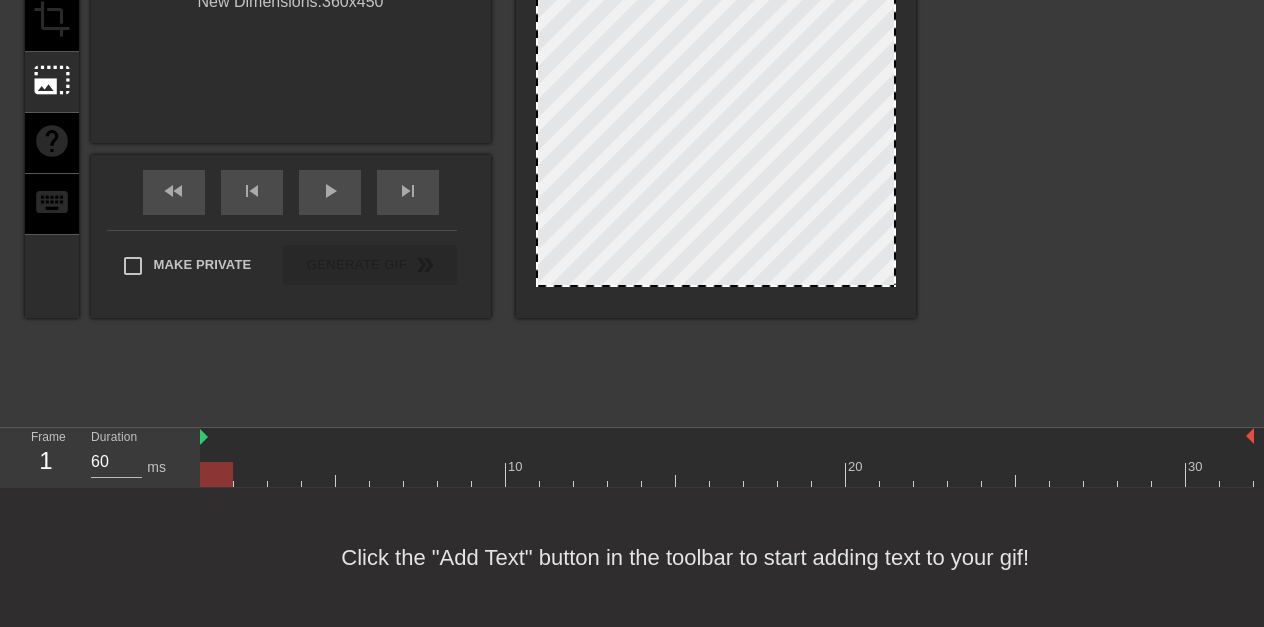 scroll, scrollTop: 0, scrollLeft: 0, axis: both 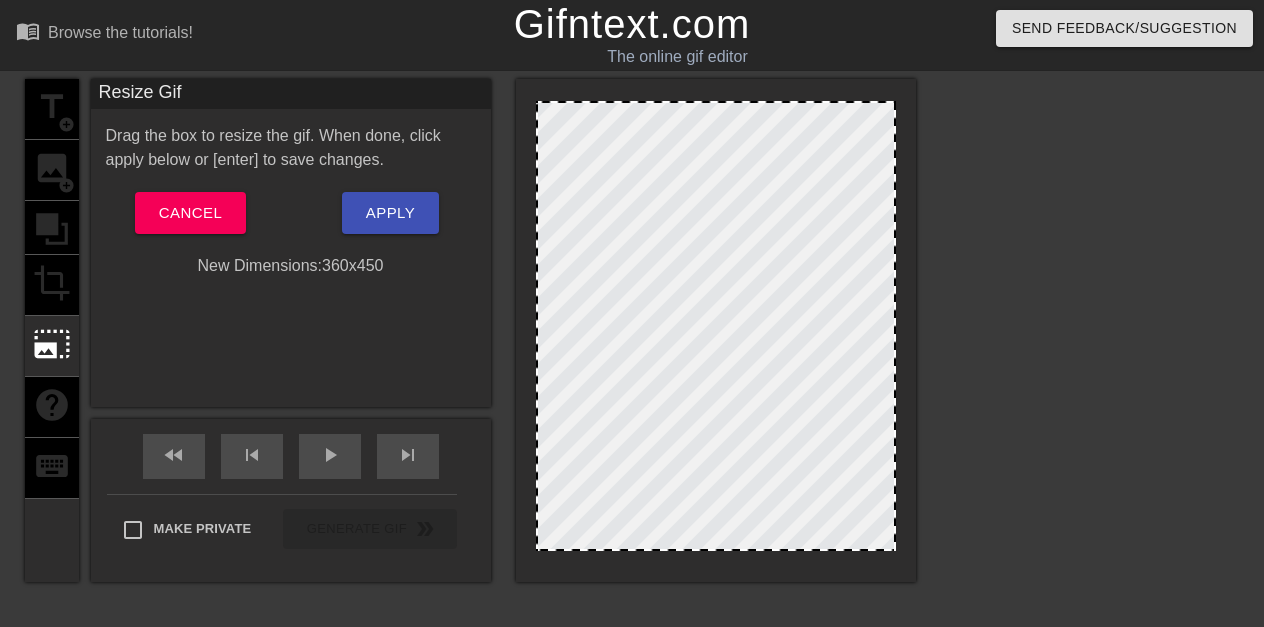 click on "[NUMBER]  x  [NUMBER]" at bounding box center (291, 266) 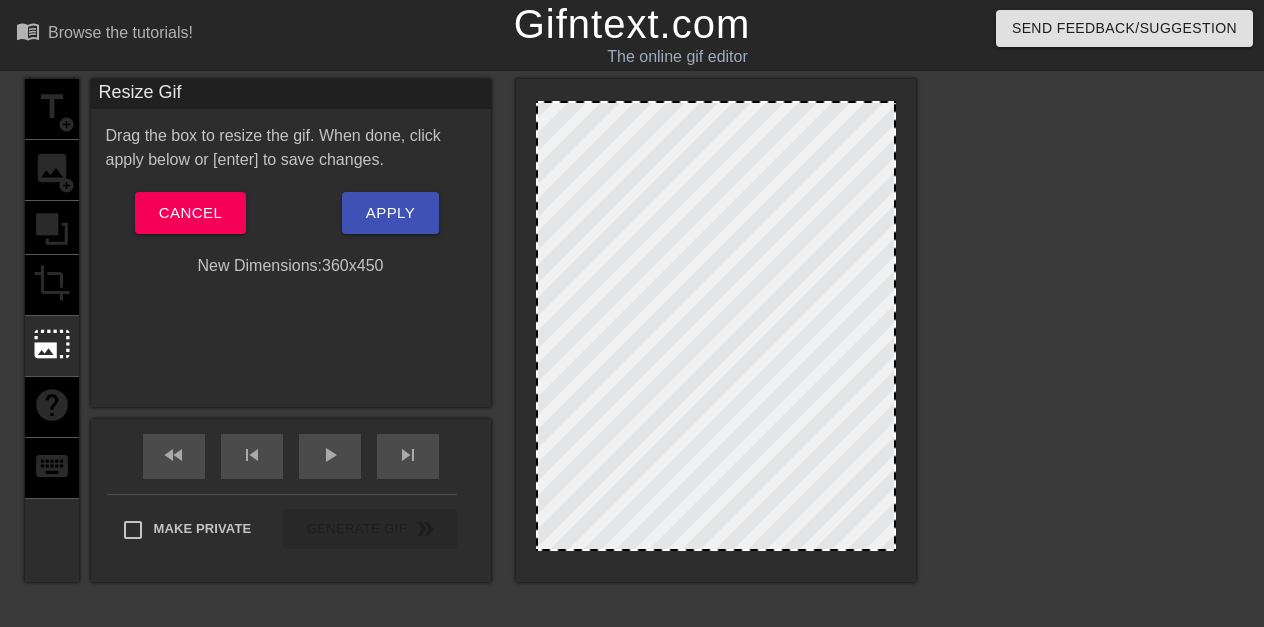 click on "[NUMBER]  x  [NUMBER]" at bounding box center [291, 266] 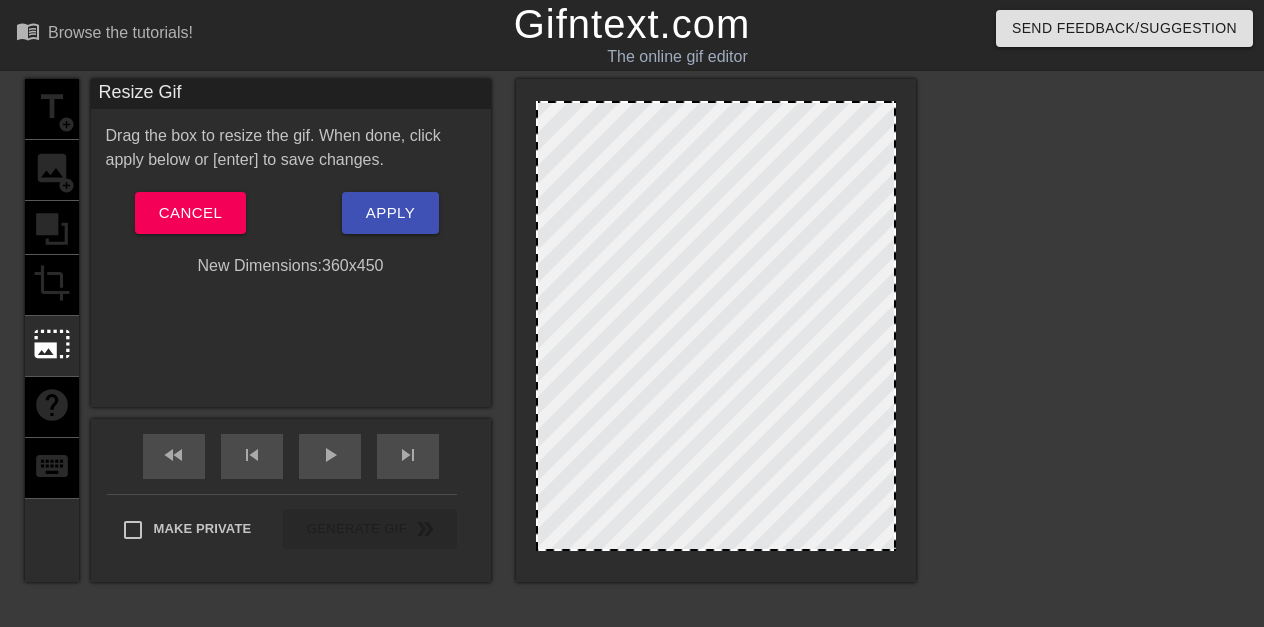 drag, startPoint x: 899, startPoint y: 283, endPoint x: 921, endPoint y: 283, distance: 22 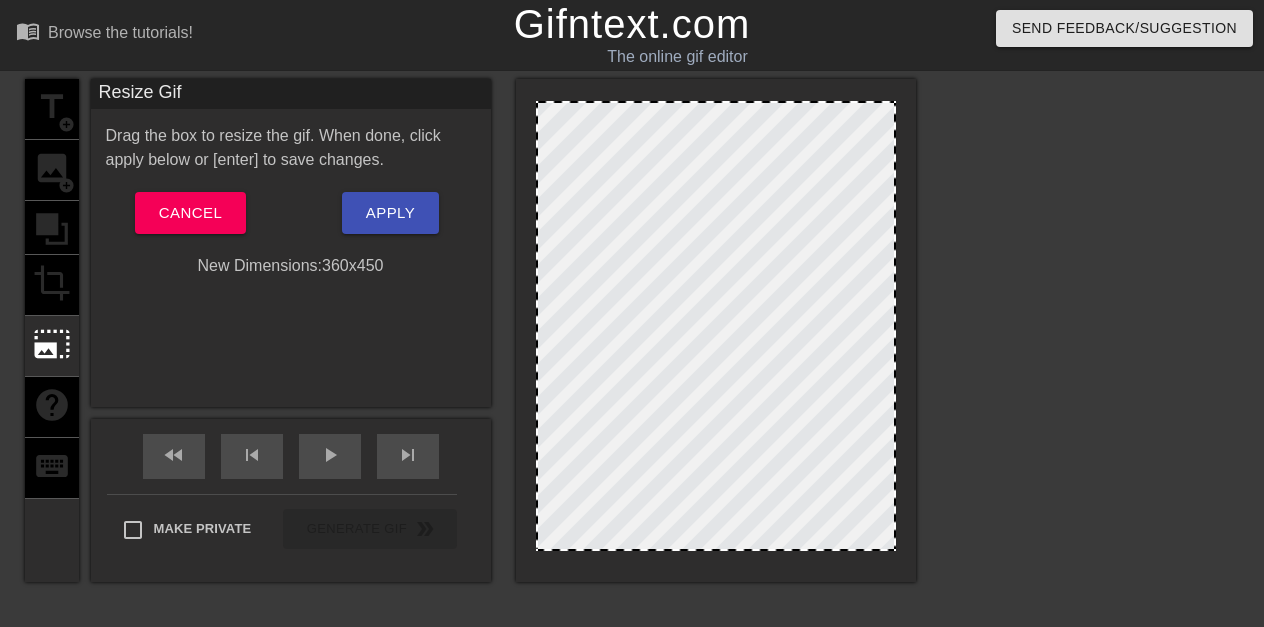 click on "title add_circle image add_circle crop photo_size_select_large help keyboard Resize Gif Drag the box to resize the gif. When done, click apply below or [enter] to save changes. Cancel Apply New Dimensions:  [NUMBER]  x  [NUMBER] fast_rewind skip_previous play_arrow skip_next Make Private Generate Gif double_arrow" at bounding box center [632, 379] 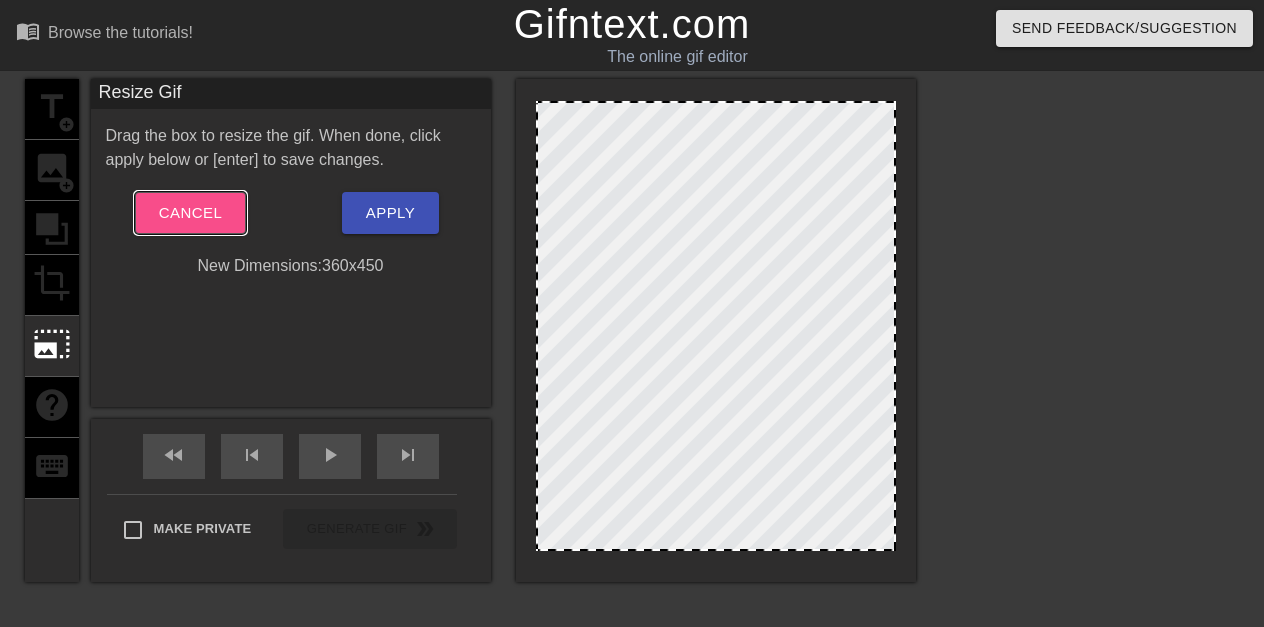 click on "Cancel" at bounding box center [190, 213] 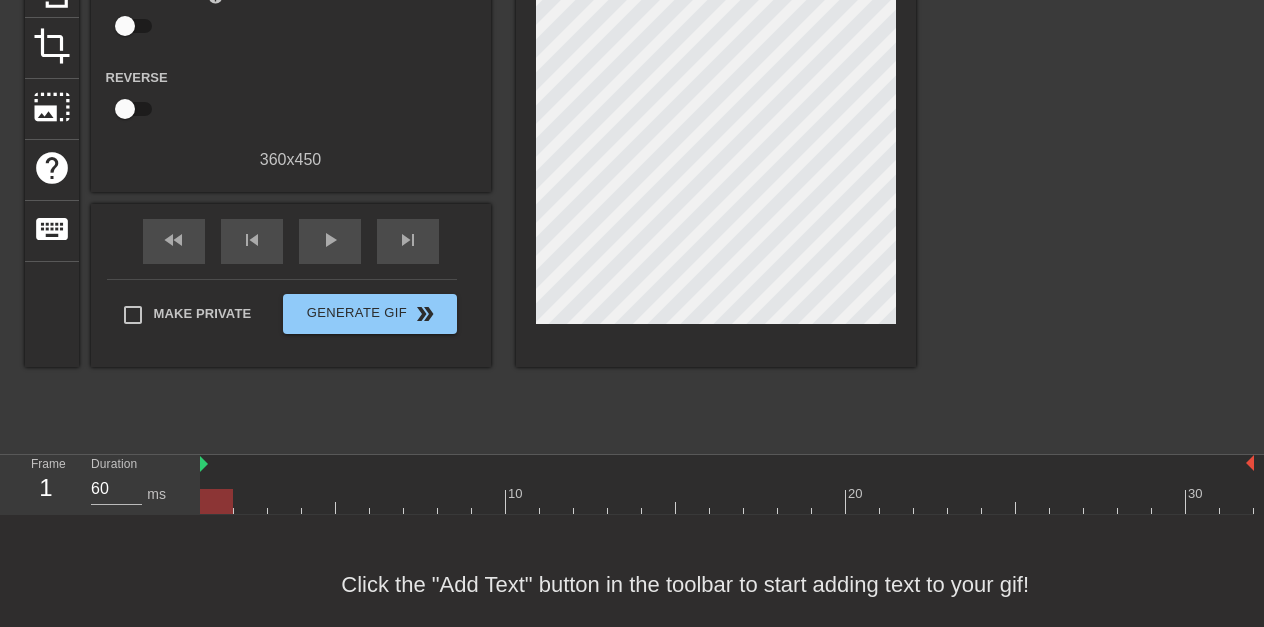 scroll, scrollTop: 264, scrollLeft: 0, axis: vertical 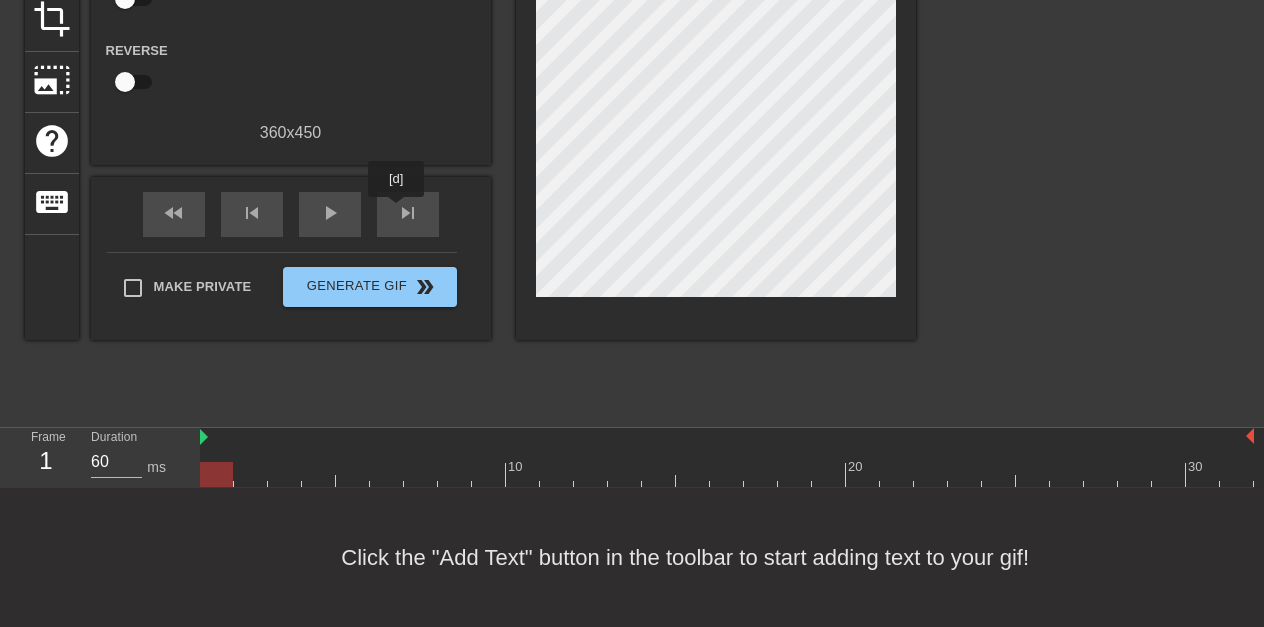 click on "skip_next" at bounding box center (408, 213) 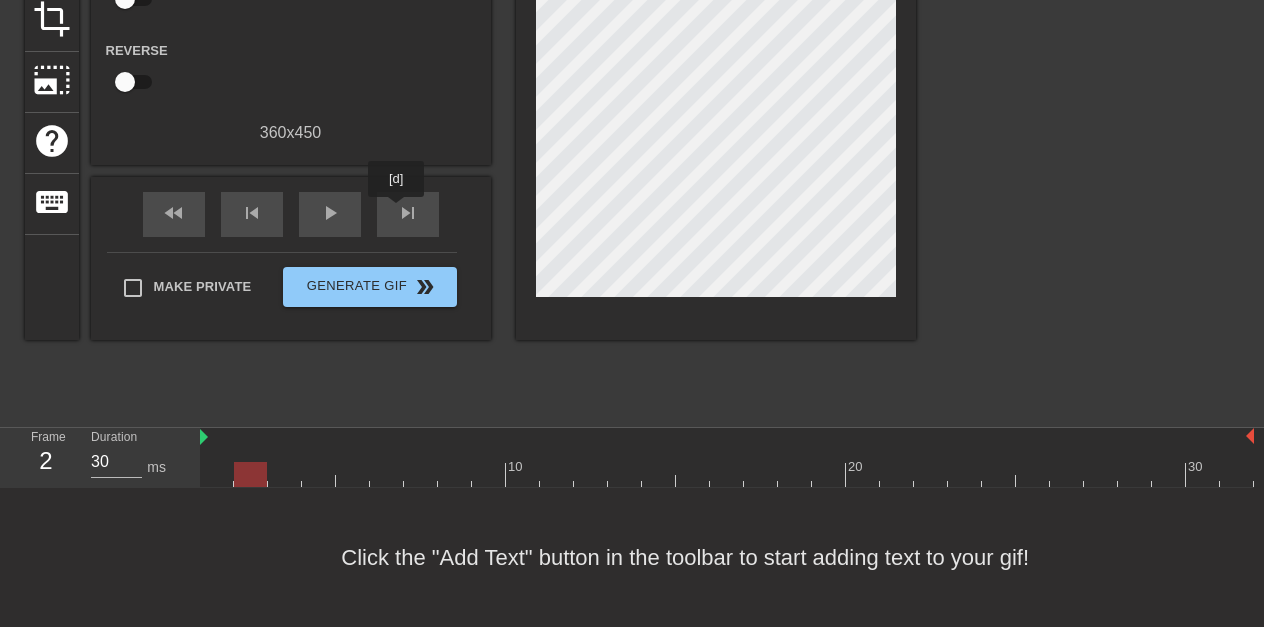click on "skip_next" at bounding box center [408, 213] 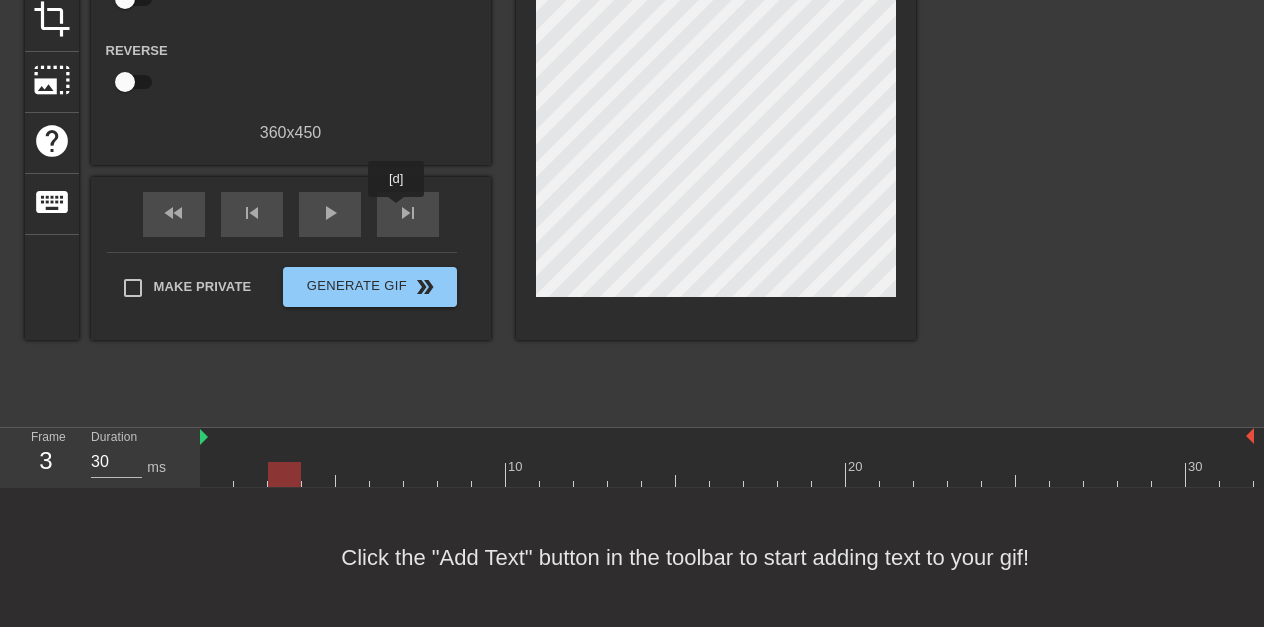 click on "skip_next" at bounding box center [408, 213] 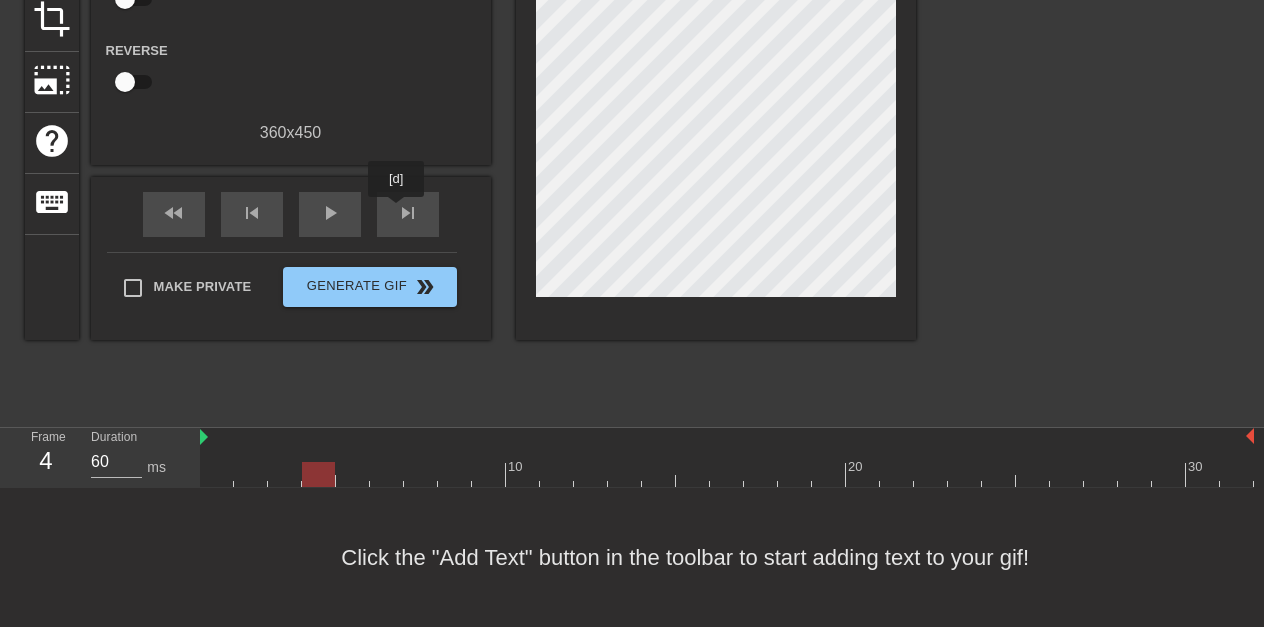 click on "skip_next" at bounding box center [408, 213] 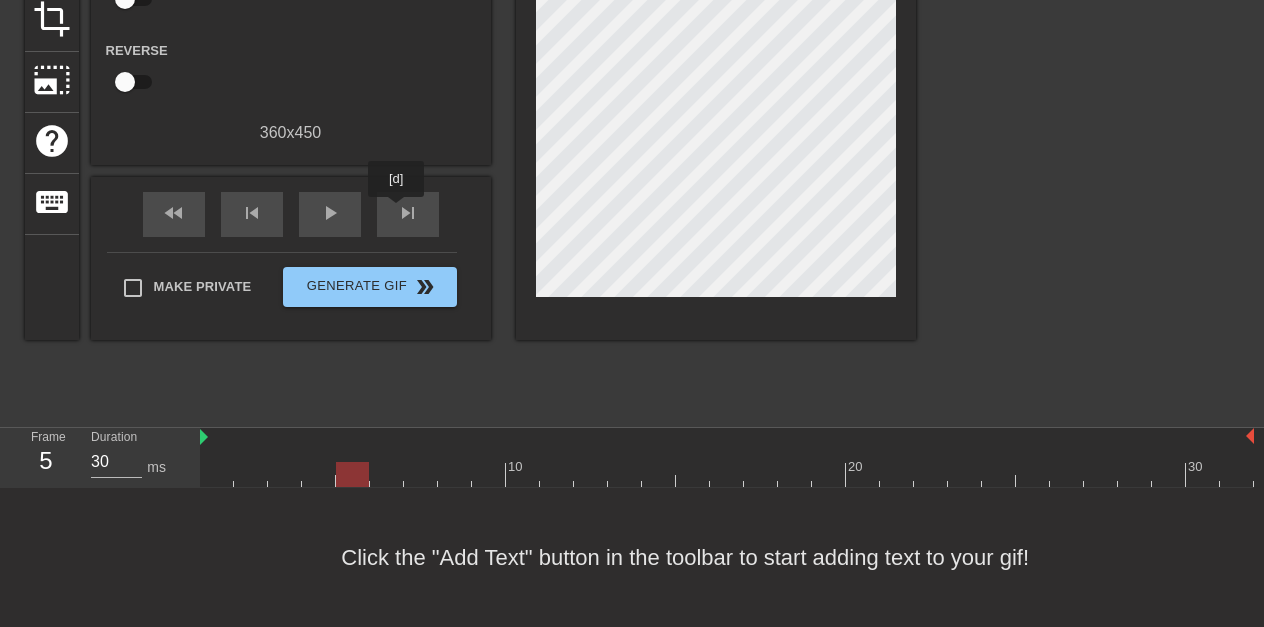 click on "skip_next" at bounding box center [408, 213] 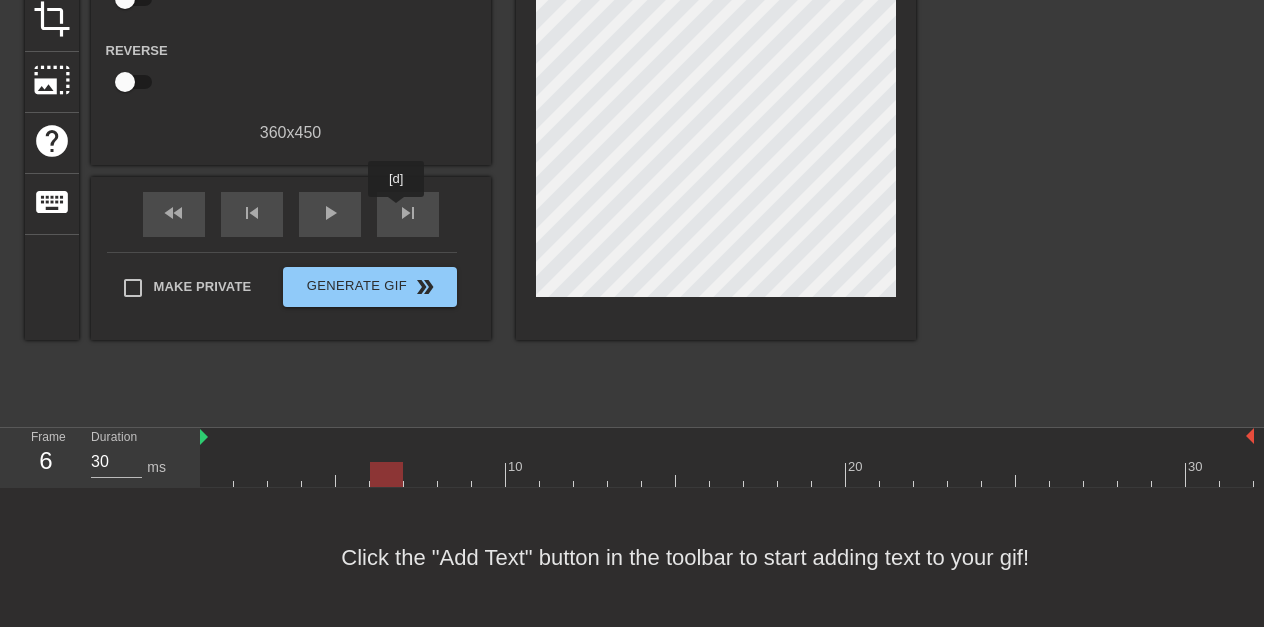 click on "skip_next" at bounding box center (408, 213) 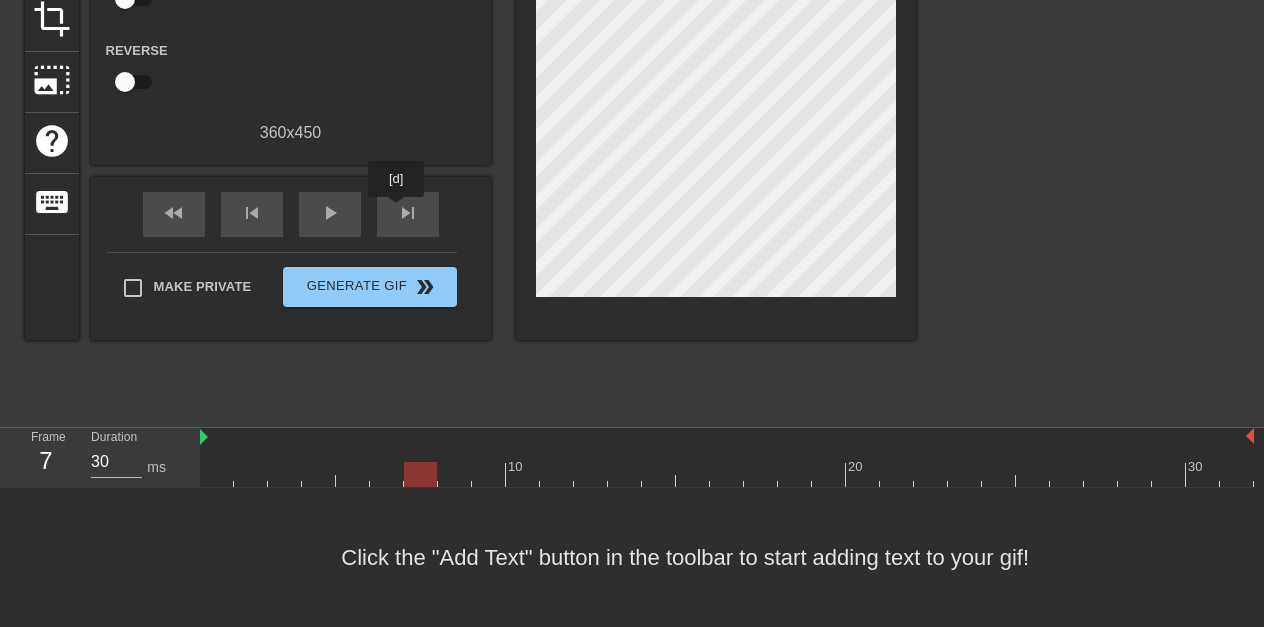 click on "skip_next" at bounding box center [408, 213] 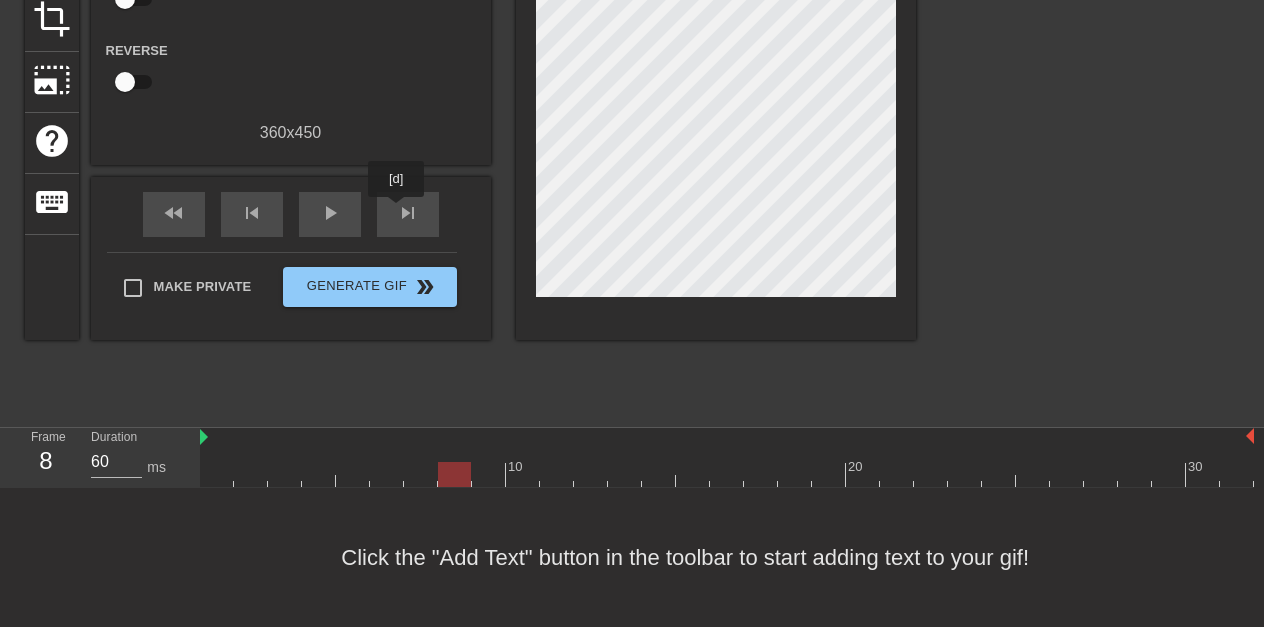 click on "skip_next" at bounding box center (408, 213) 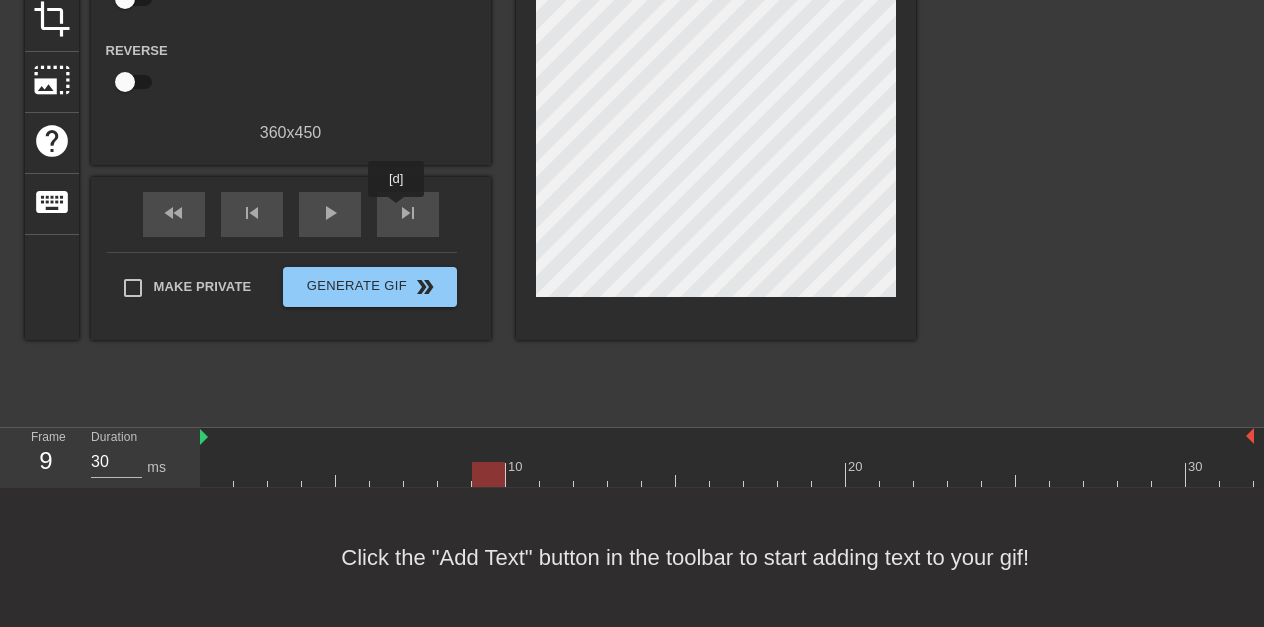 click on "skip_next" at bounding box center (408, 213) 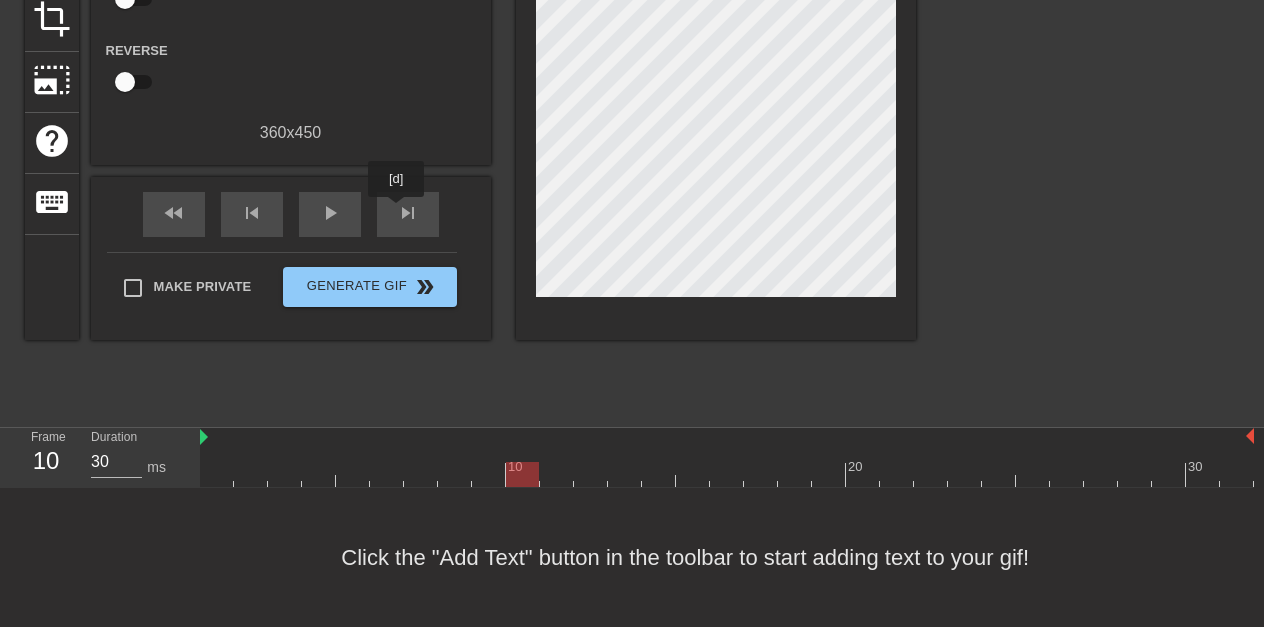 click on "skip_next" at bounding box center [408, 213] 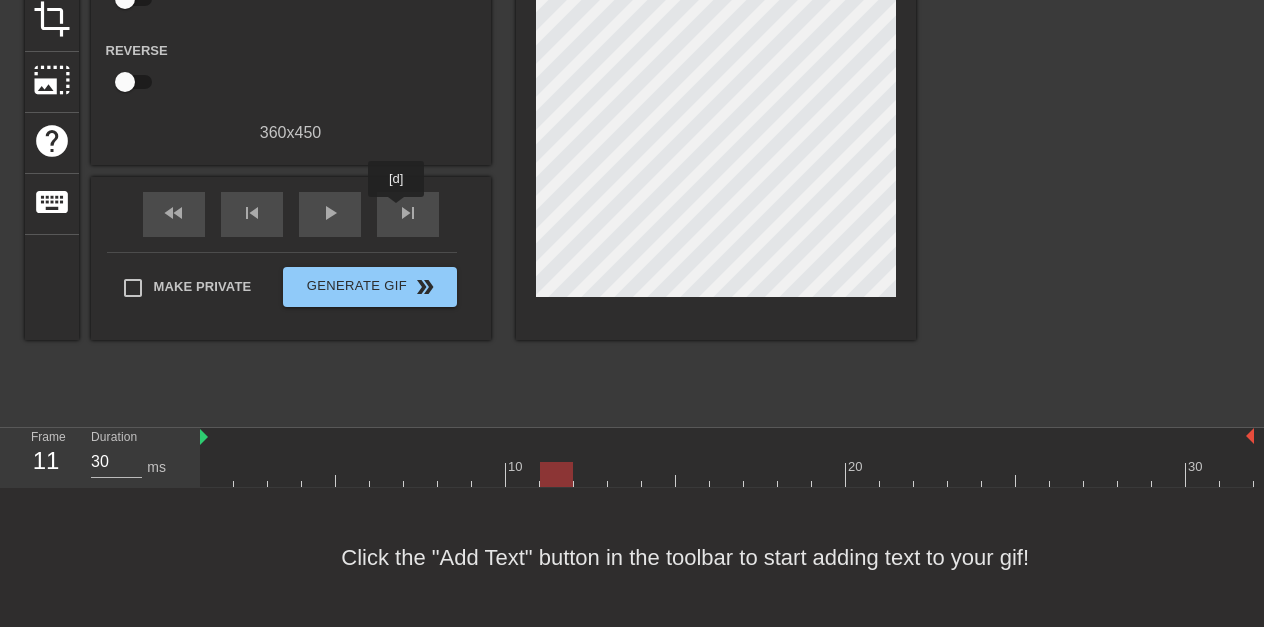 click on "skip_next" at bounding box center (408, 213) 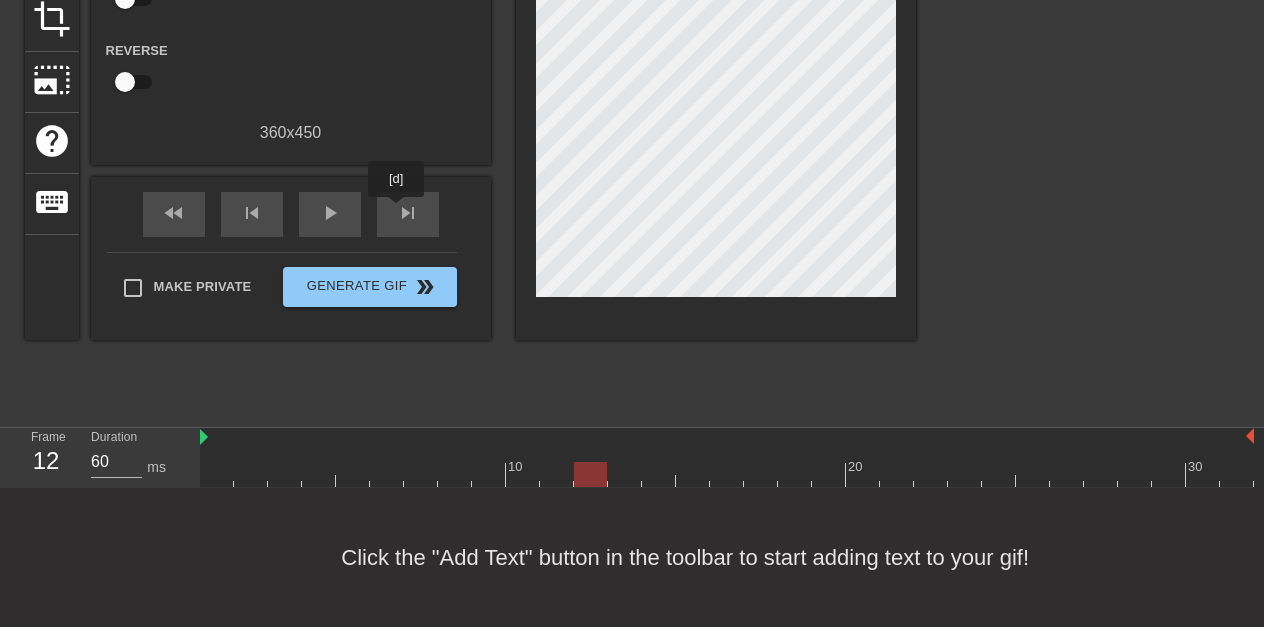 click on "skip_next" at bounding box center [408, 213] 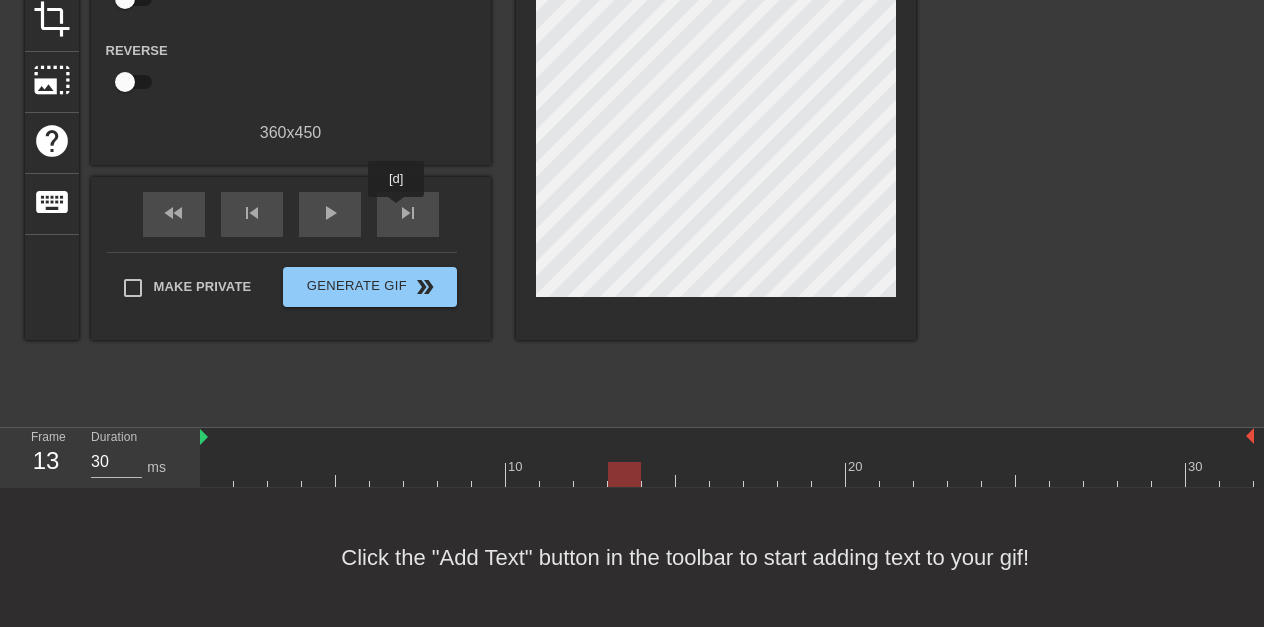 click on "skip_next" at bounding box center (408, 213) 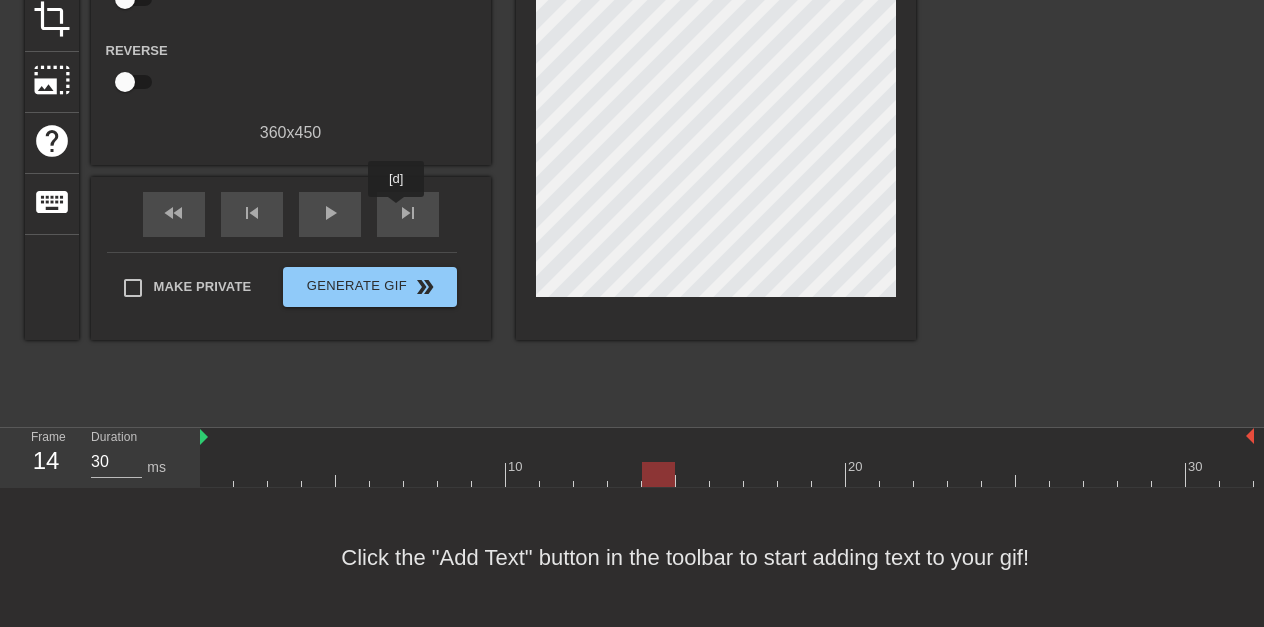 click on "skip_next" at bounding box center (408, 213) 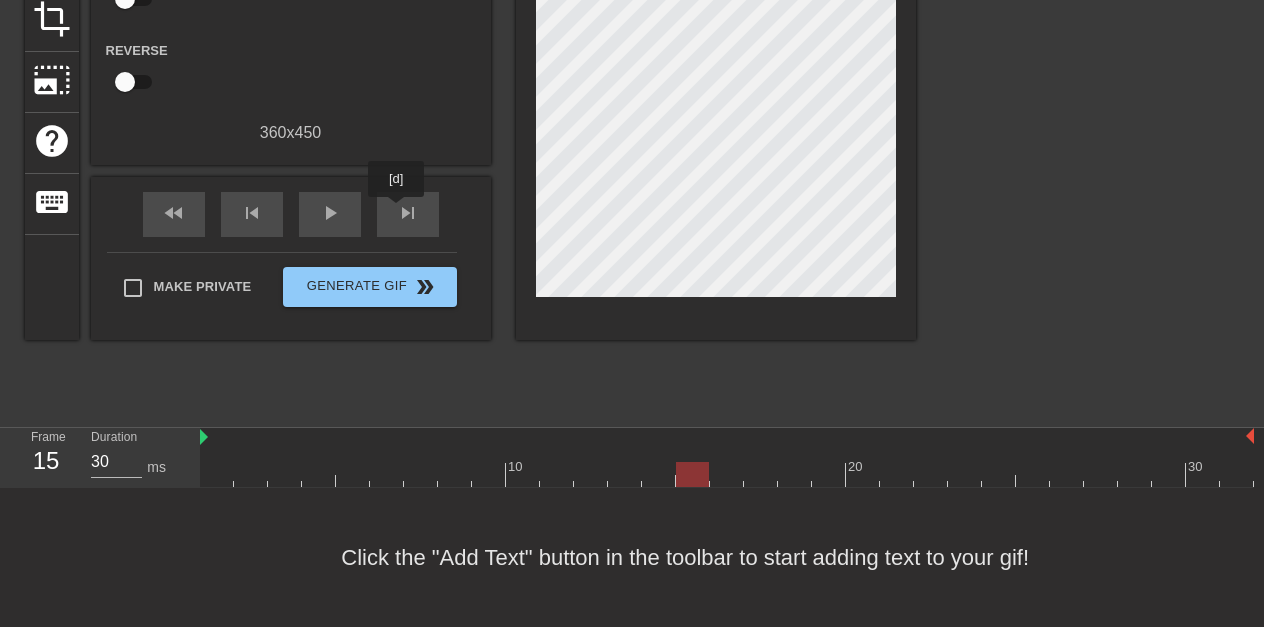 click on "skip_next" at bounding box center [408, 213] 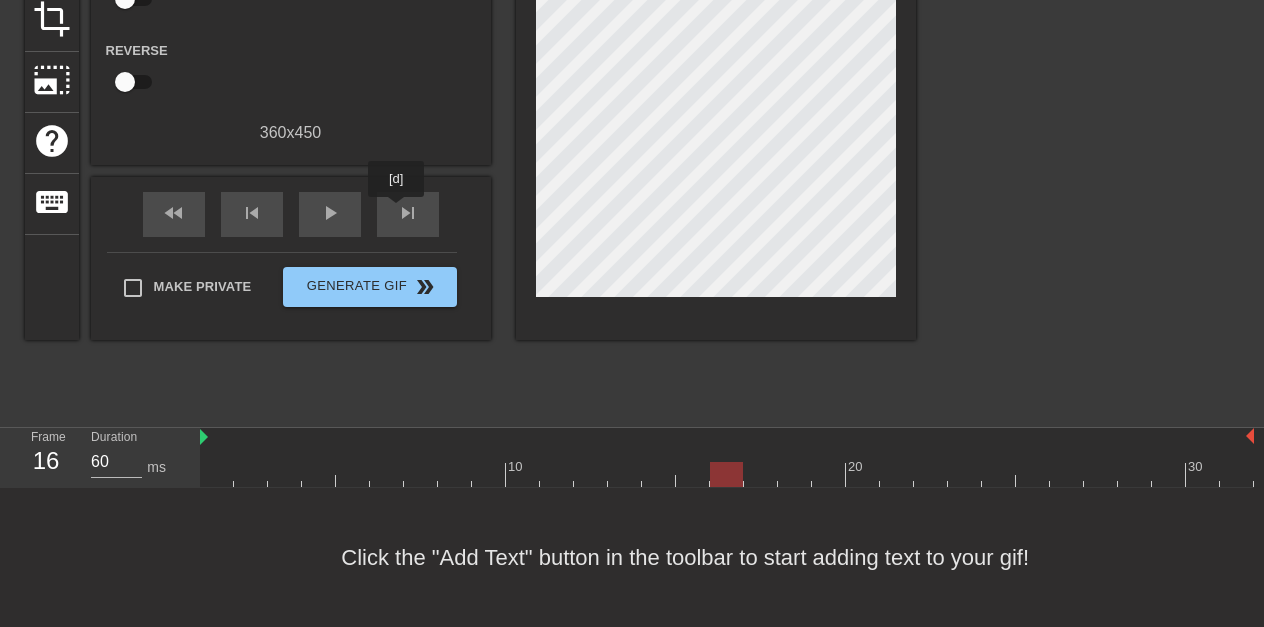 click on "skip_next" at bounding box center (408, 213) 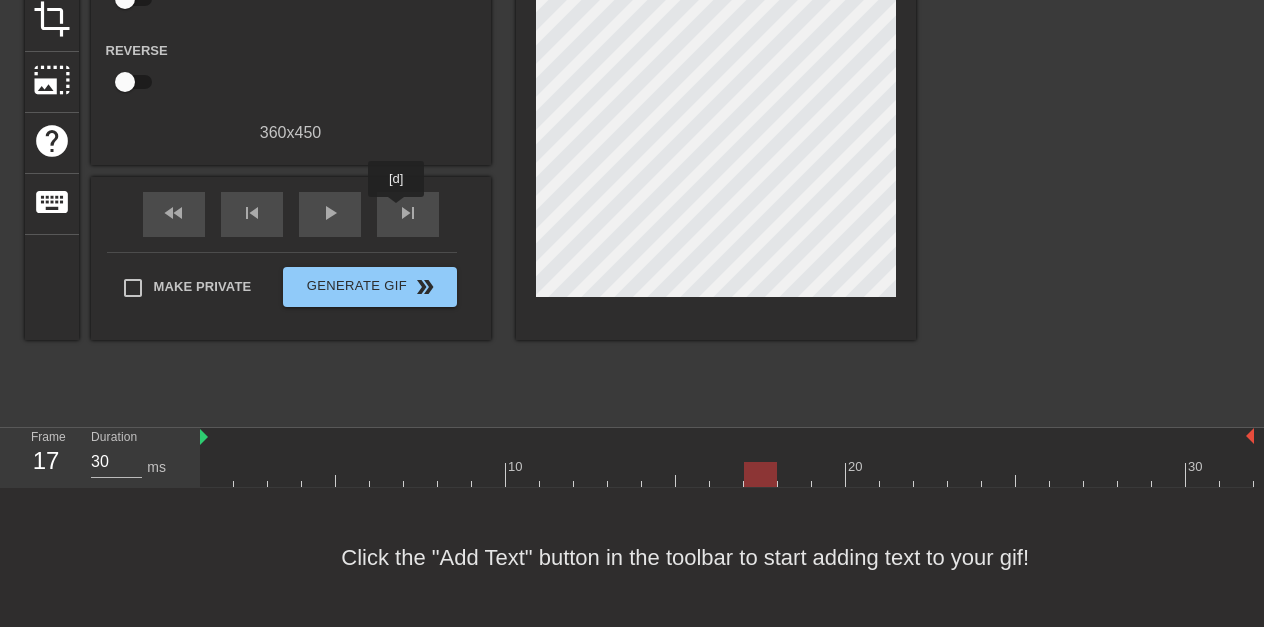 click on "skip_next" at bounding box center (408, 213) 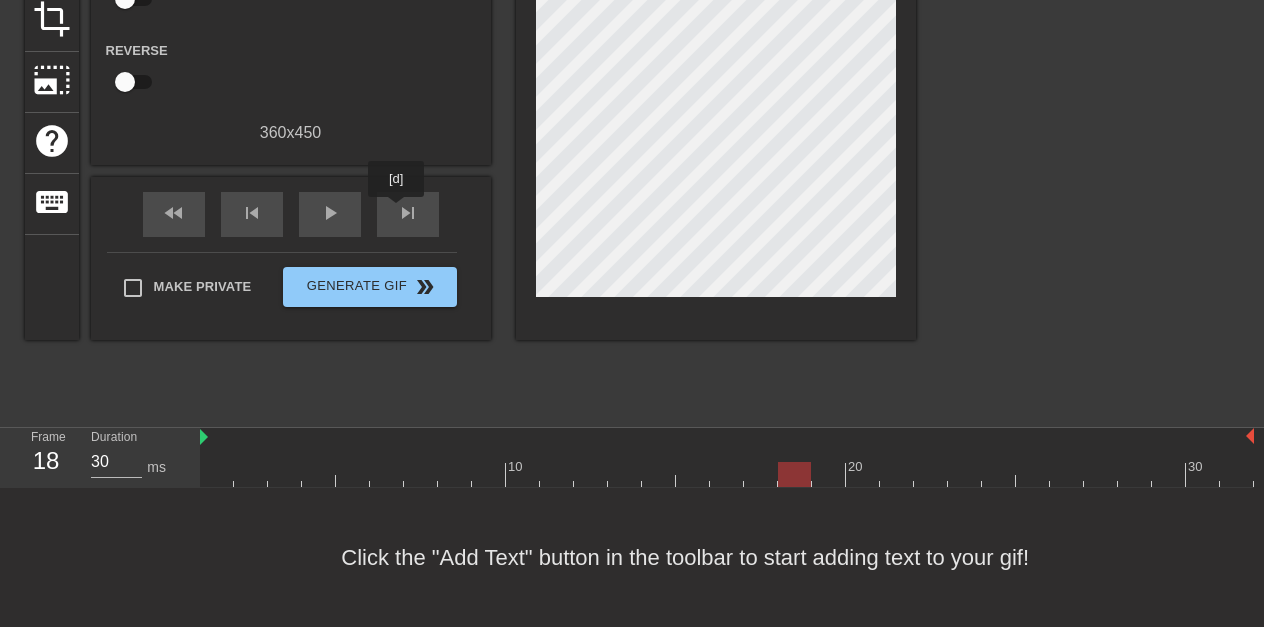 click on "skip_next" at bounding box center [408, 213] 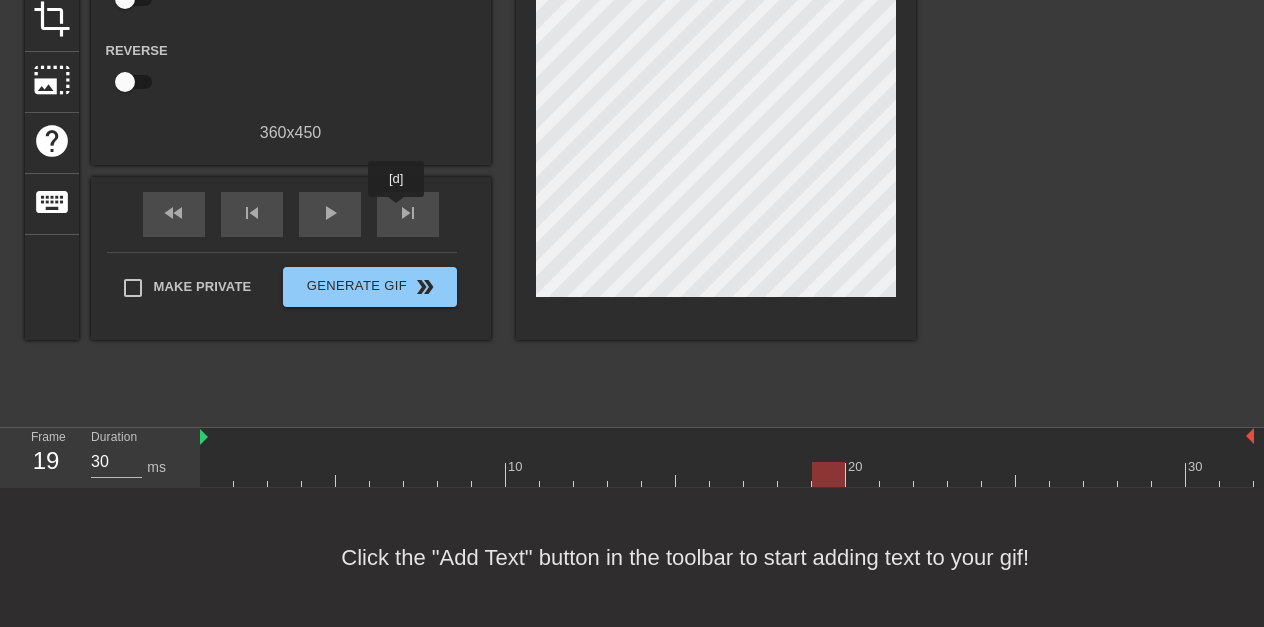 click on "skip_next" at bounding box center [408, 213] 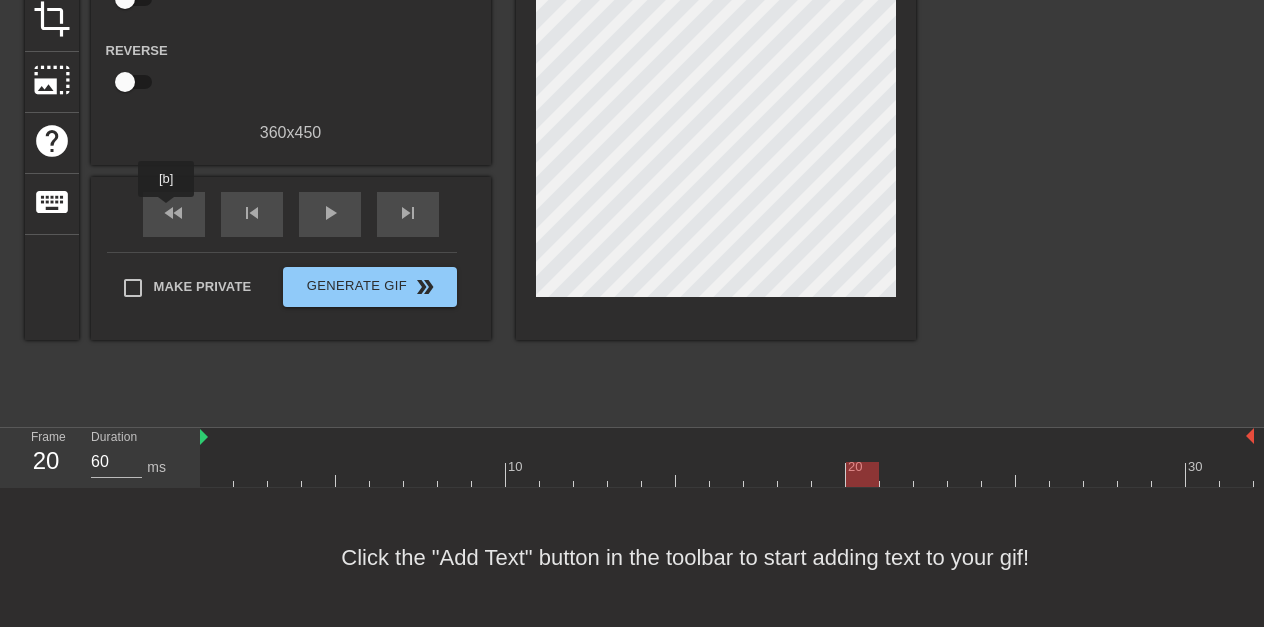 click on "fast_rewind" at bounding box center (174, 213) 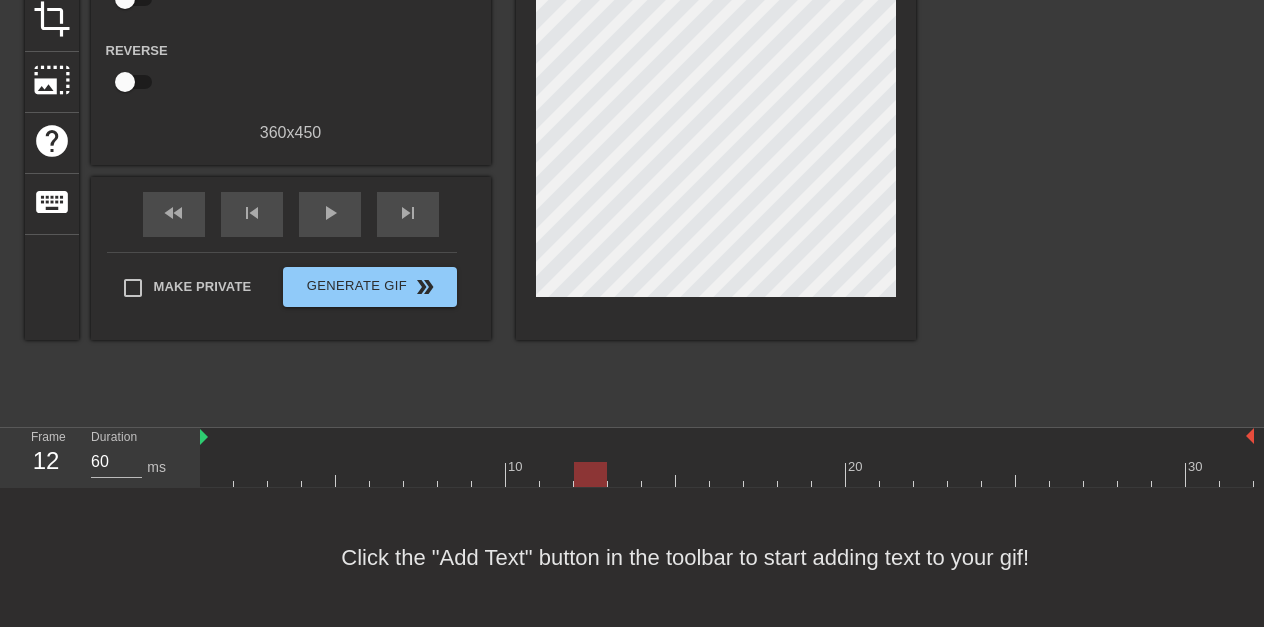 click on "menu_book Browse the tutorials! Gifntext.com The online gif editor Send Feedback/Suggestion title add_circle image add_circle crop photo_size_select_large help keyboardGif Settings Speed slow_motion_video x1.00 speed Transparent help Reverse [NUMBER]  x  [NUMBER] fast_rewind skip_previous play_arrow skip_next Make Private GenerateGif double_arrow     Frame 12 Duration 60 ms                                       10                                         20                                         30       Click the "Add Text" button in the toolbar to start adding text to your gif! [b]" at bounding box center (632, 181) 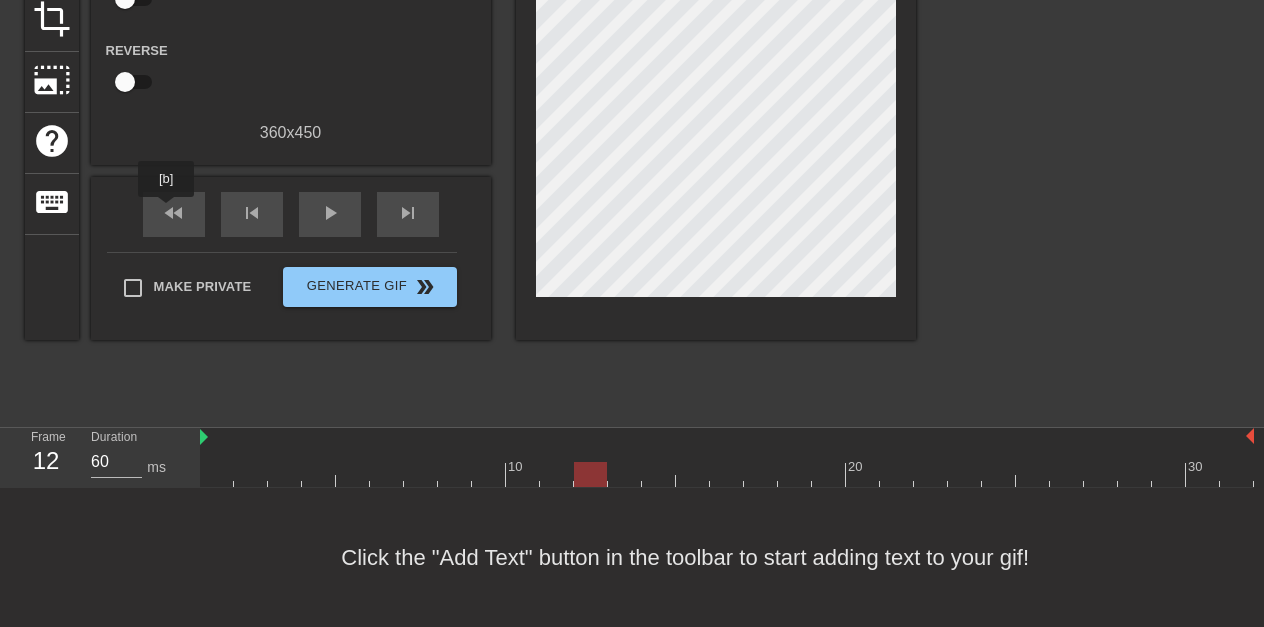 click on "fast_rewind" at bounding box center [174, 213] 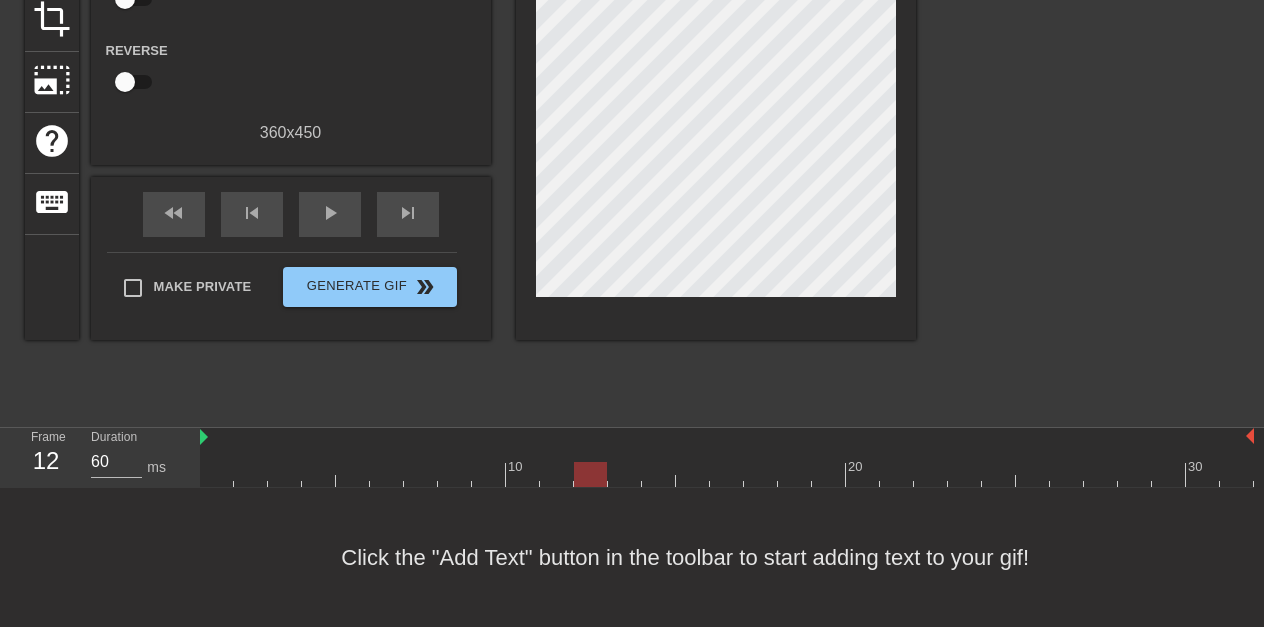 click on "menu_book Browse the tutorials! Gifntext.com The online gif editor Send Feedback/Suggestion title add_circle image add_circle crop photo_size_select_large help keyboardGif Settings Speed slow_motion_video x1.00 speed Transparent help Reverse [NUMBER]  x  [NUMBER] fast_rewind skip_previous play_arrow skip_next Make Private GenerateGif double_arrow     Frame 12 Duration 60 ms                                       10                                         20                                         30       Click the "Add Text" button in the toolbar to start adding text to your gif! [b]" at bounding box center (632, 181) 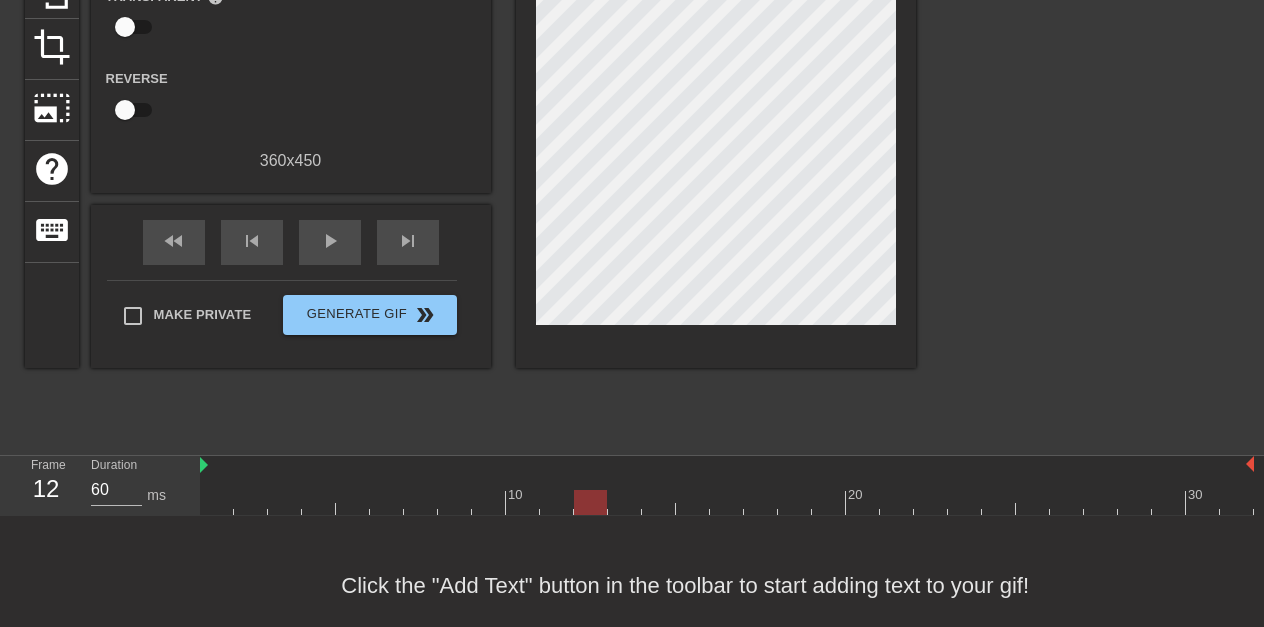 scroll, scrollTop: 0, scrollLeft: 0, axis: both 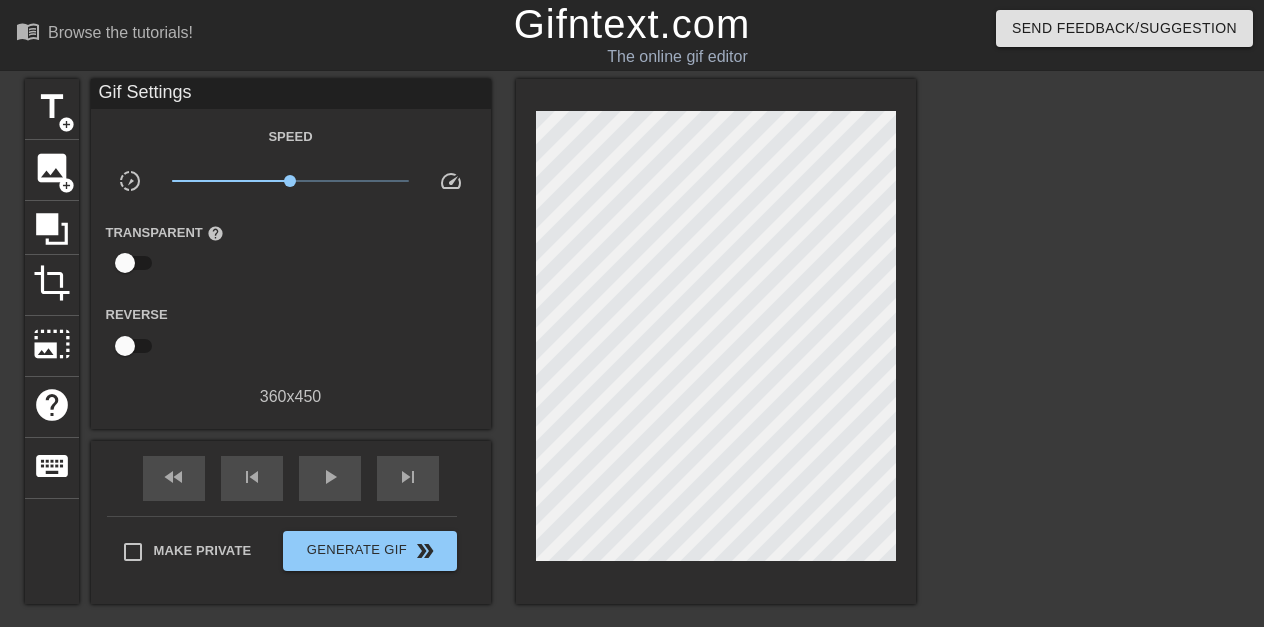 click on "[NUMBER]  x  [NUMBER]" at bounding box center (291, 397) 